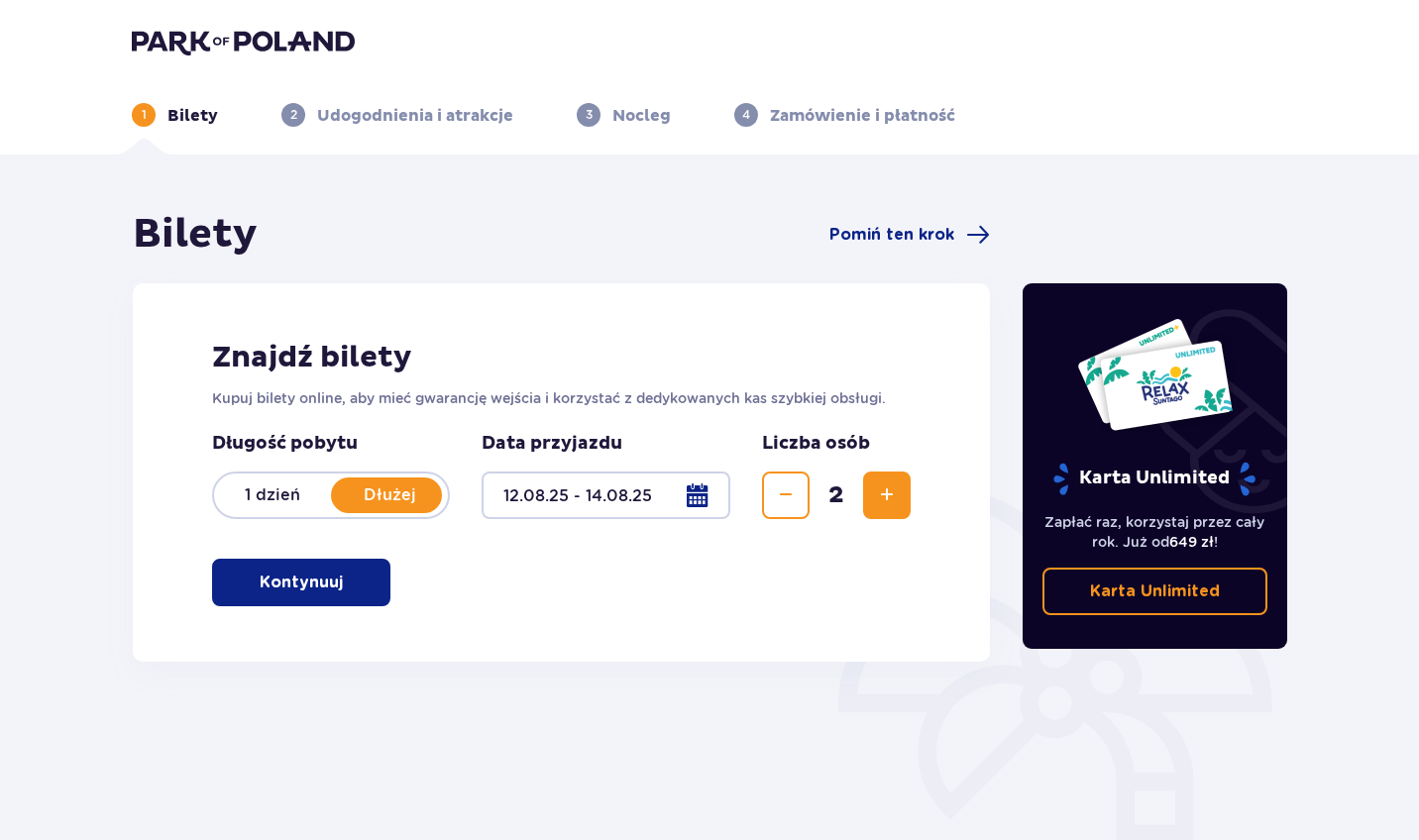 scroll, scrollTop: 0, scrollLeft: 0, axis: both 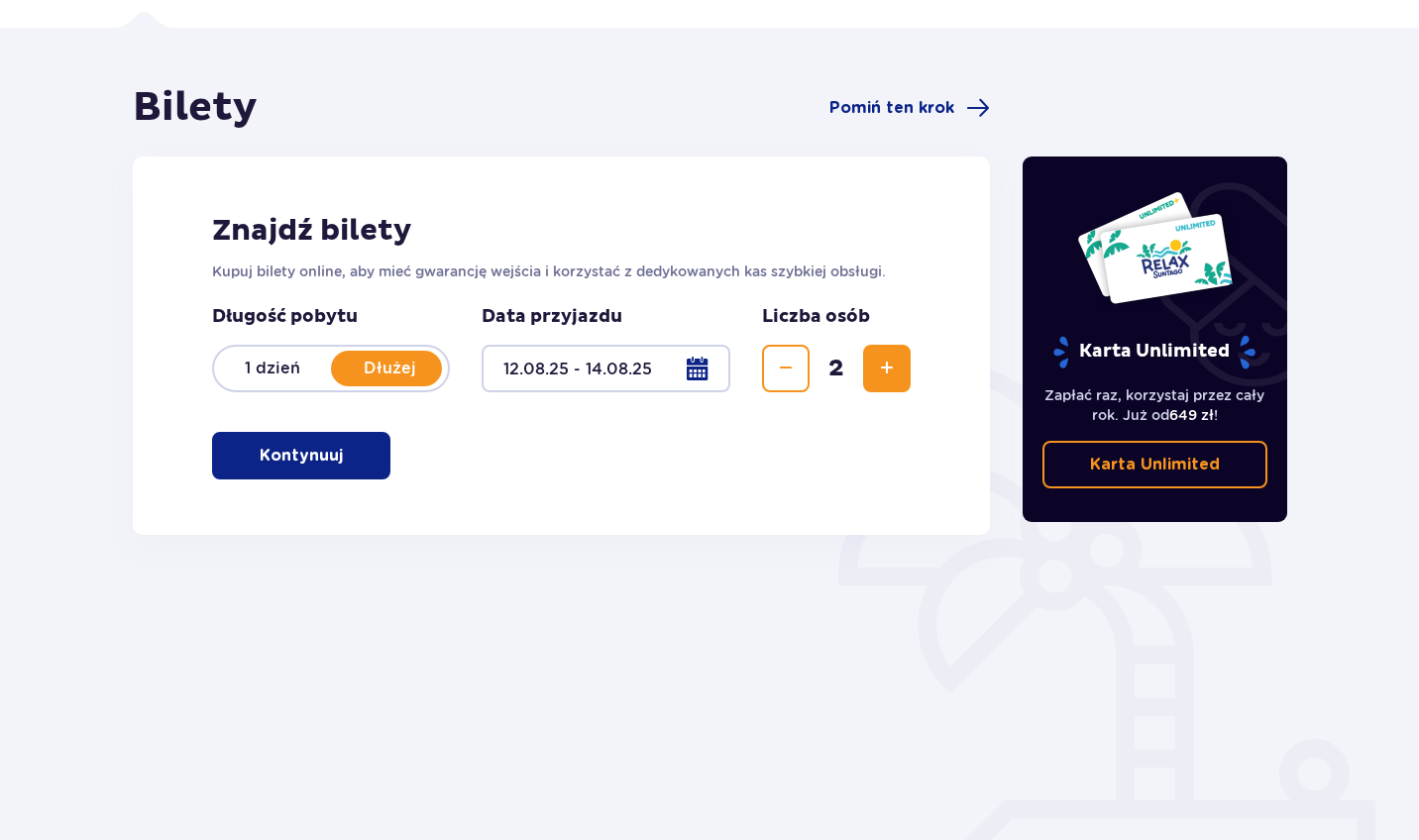 click at bounding box center (347, 456) 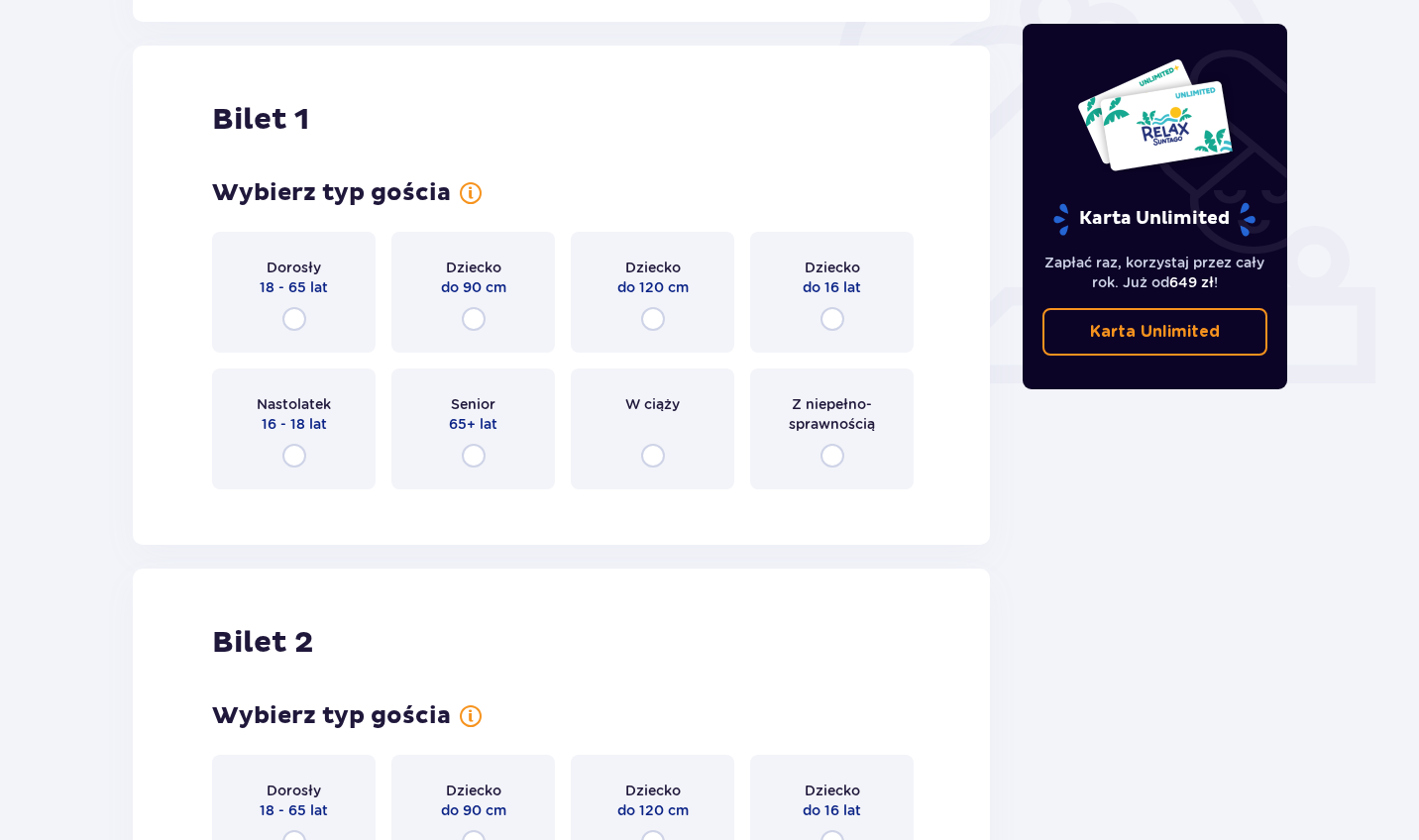 scroll, scrollTop: 662, scrollLeft: 0, axis: vertical 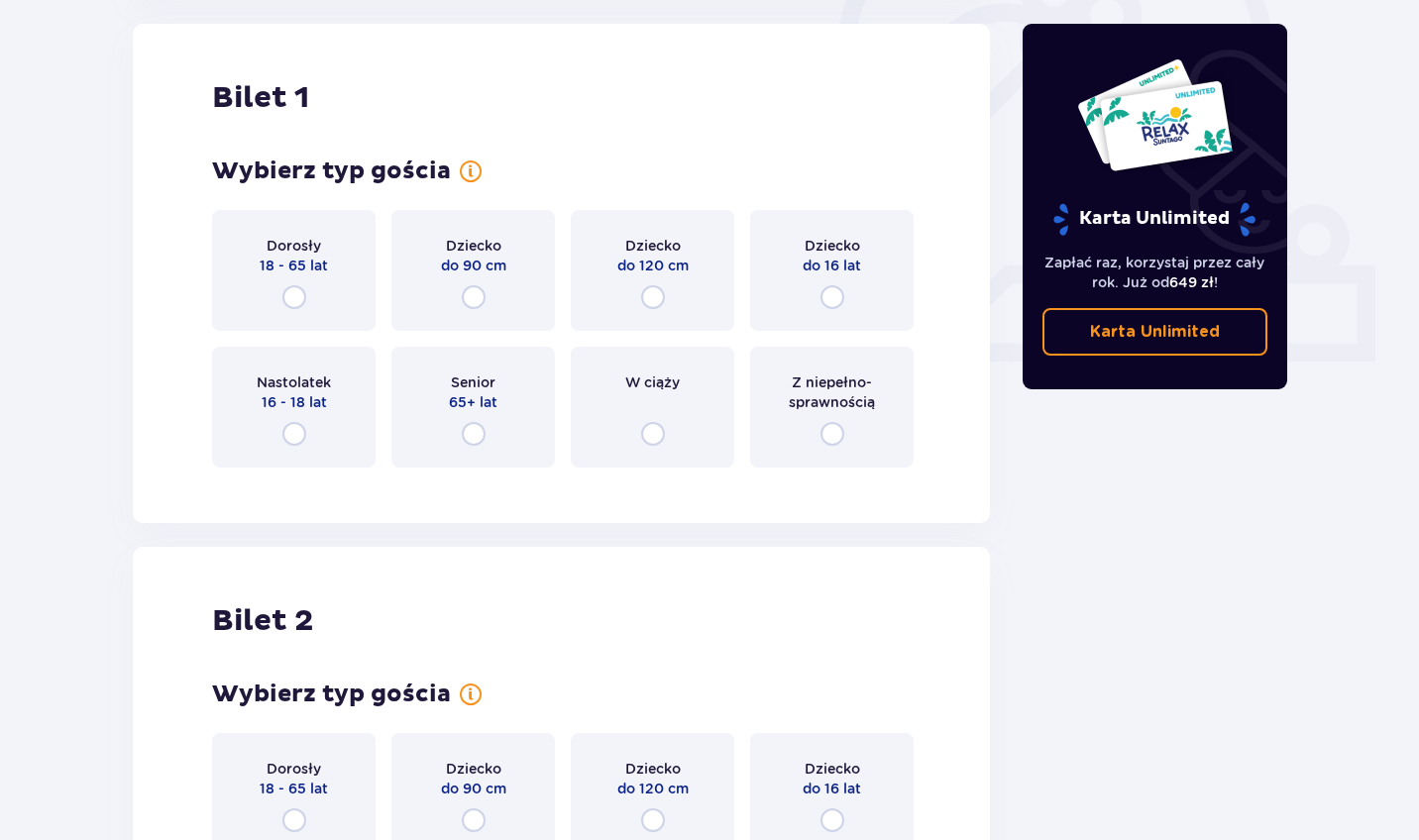 click at bounding box center (294, 297) 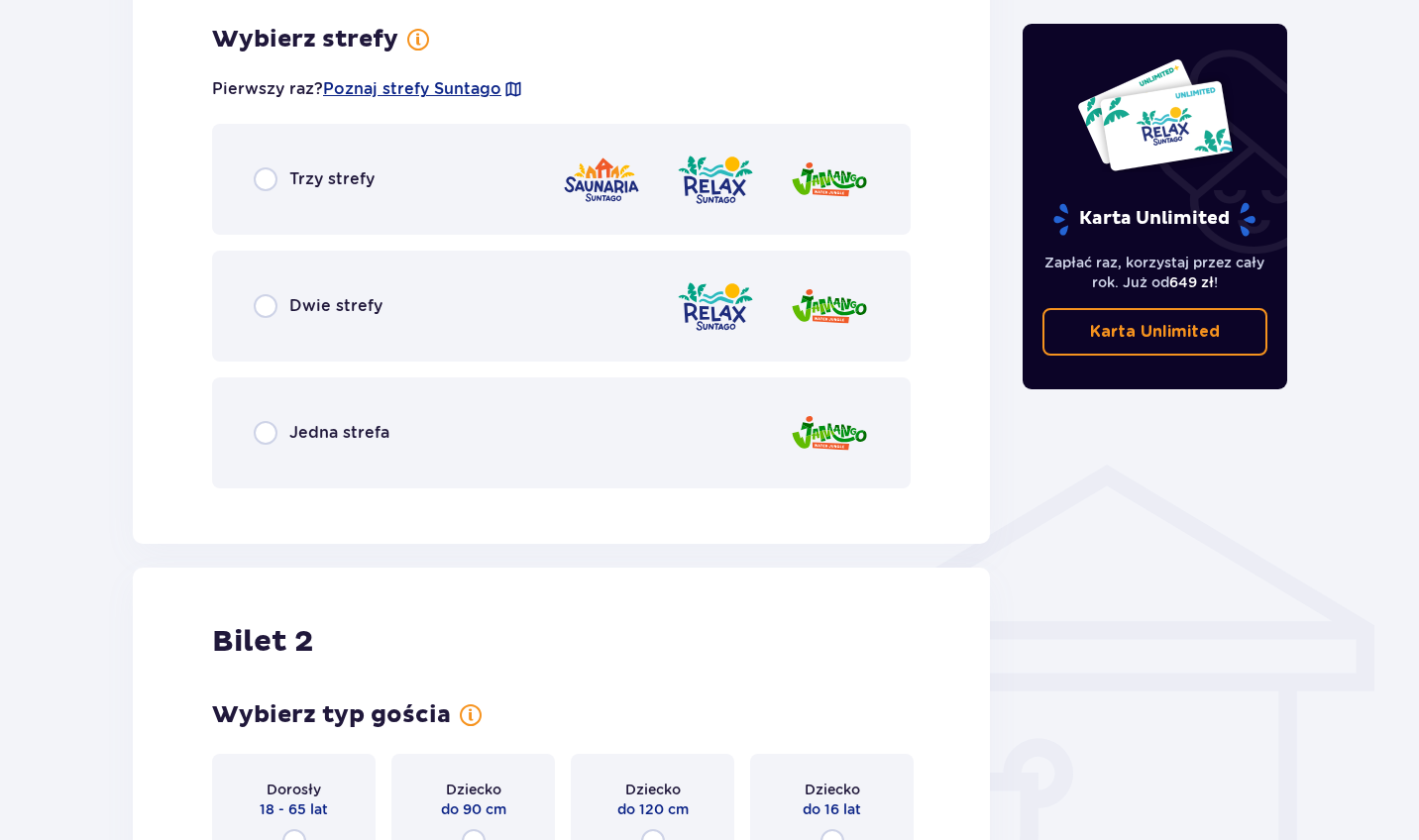 scroll, scrollTop: 1145, scrollLeft: 0, axis: vertical 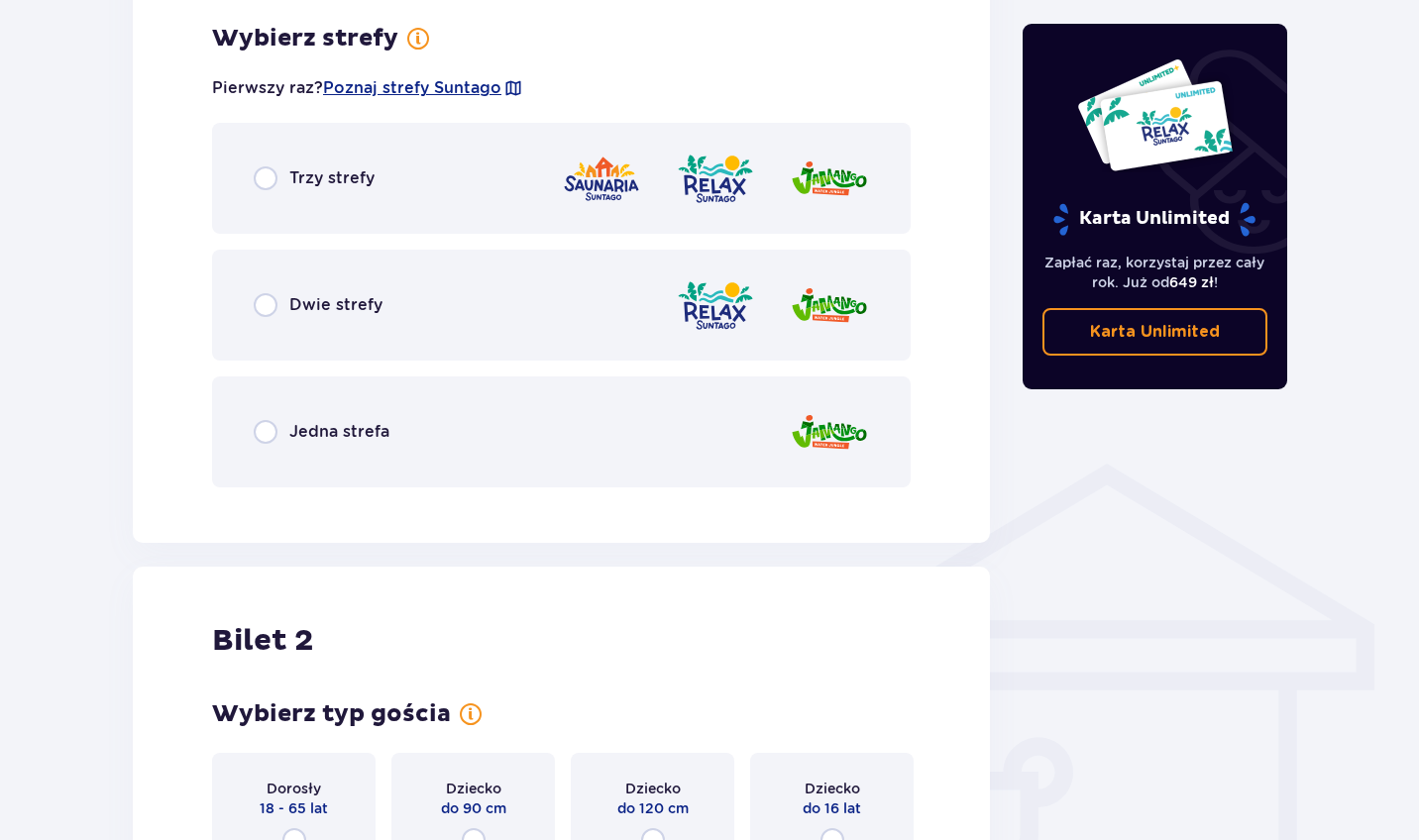click at bounding box center (266, 178) 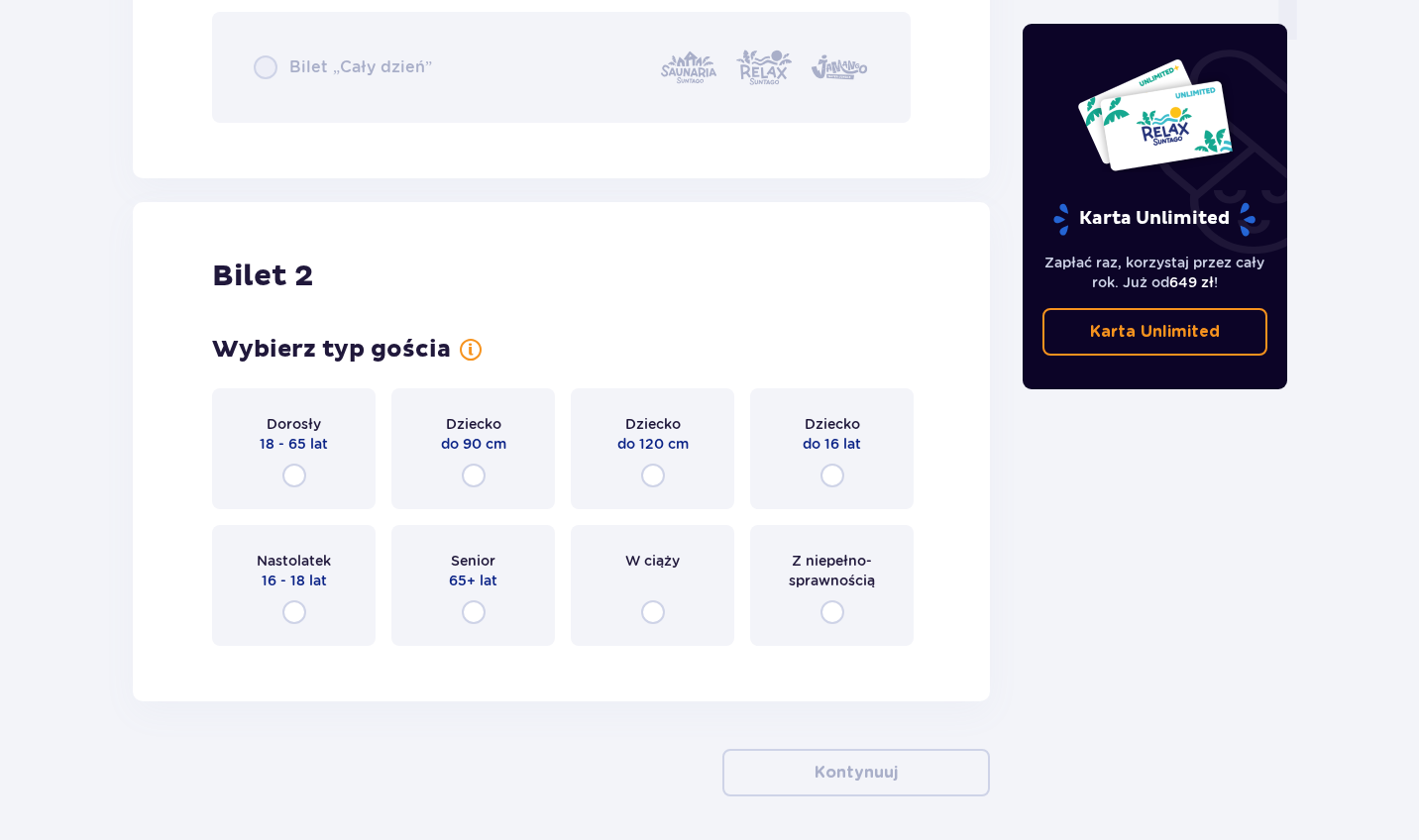 scroll, scrollTop: 2098, scrollLeft: 0, axis: vertical 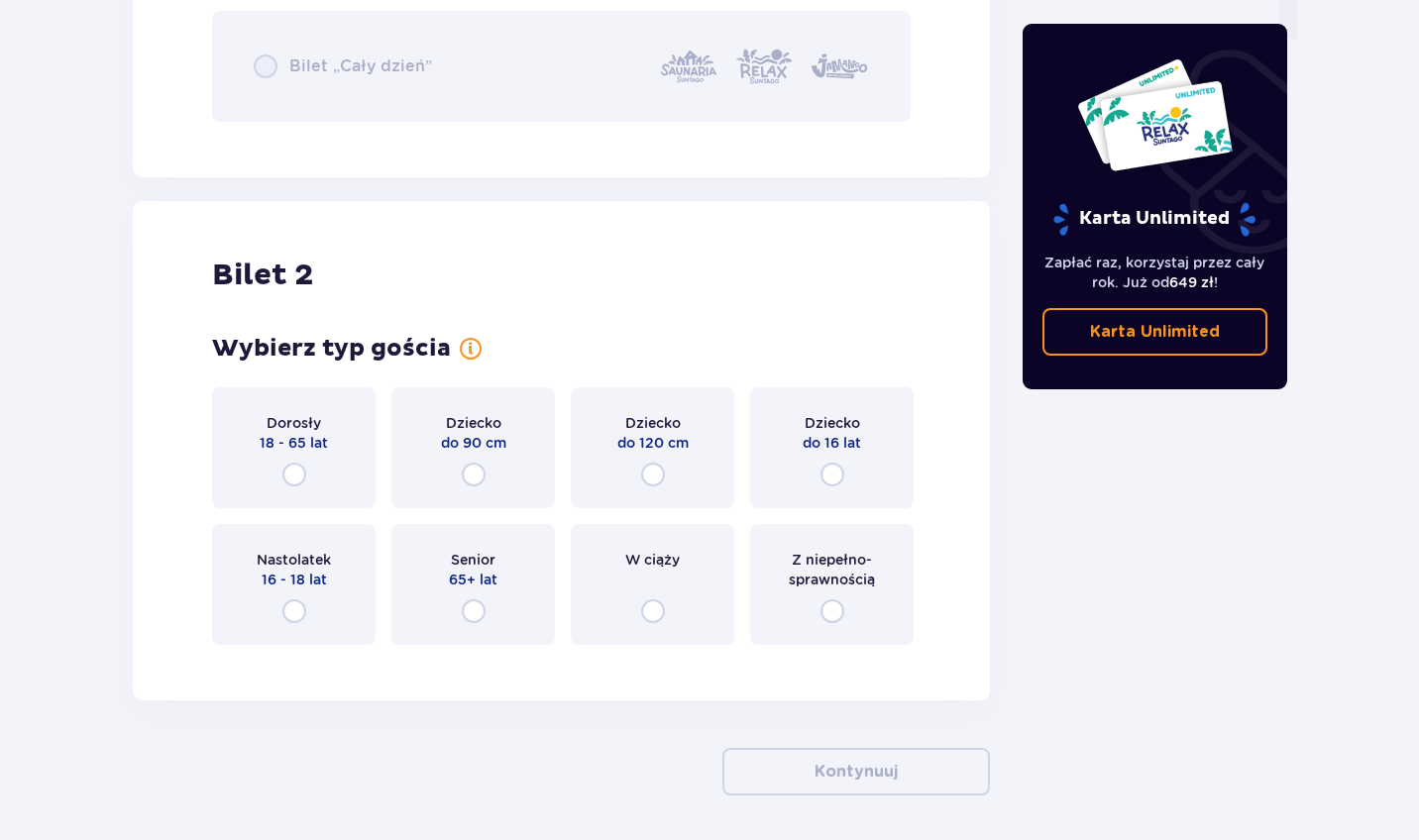 click at bounding box center [294, 474] 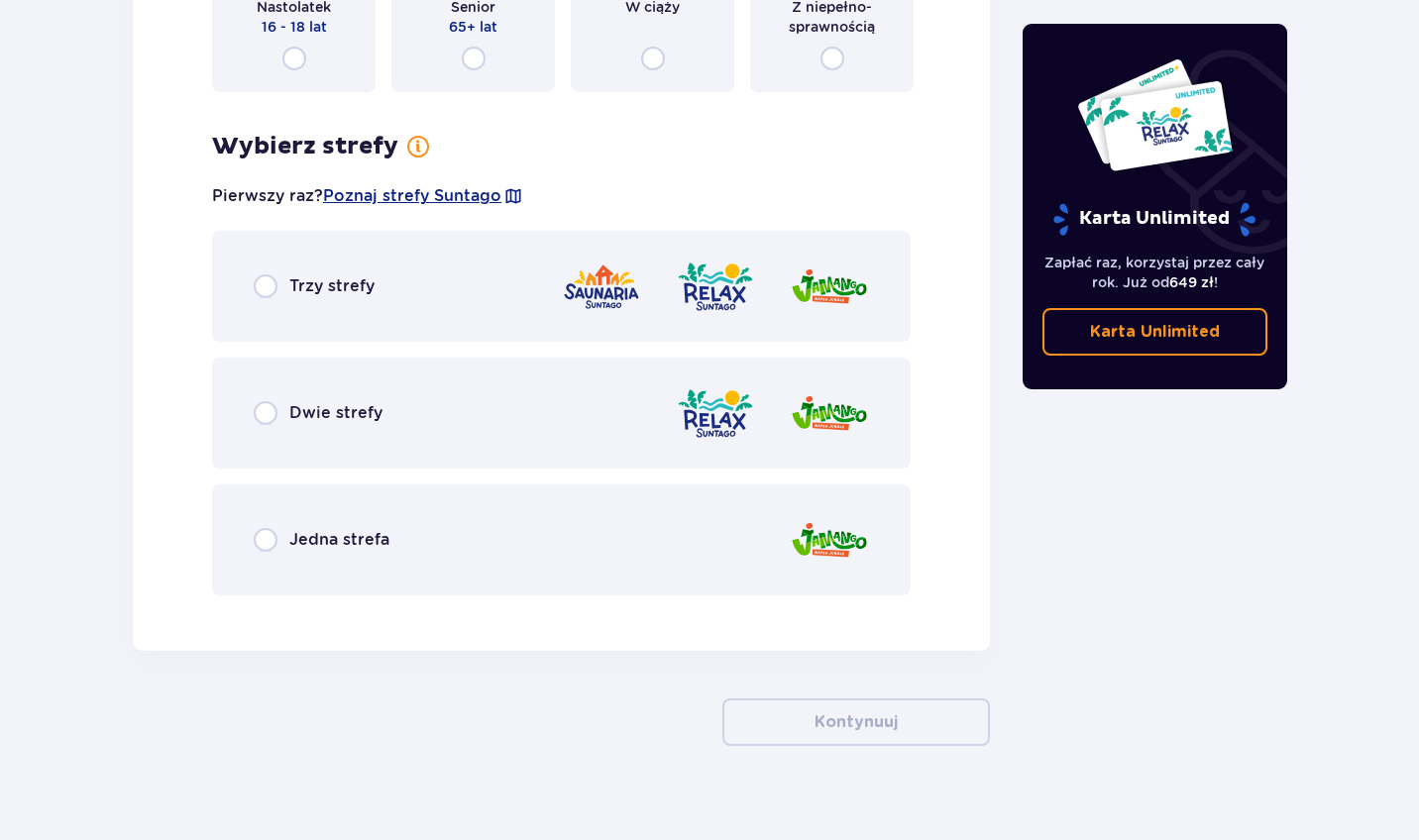 scroll, scrollTop: 2676, scrollLeft: 0, axis: vertical 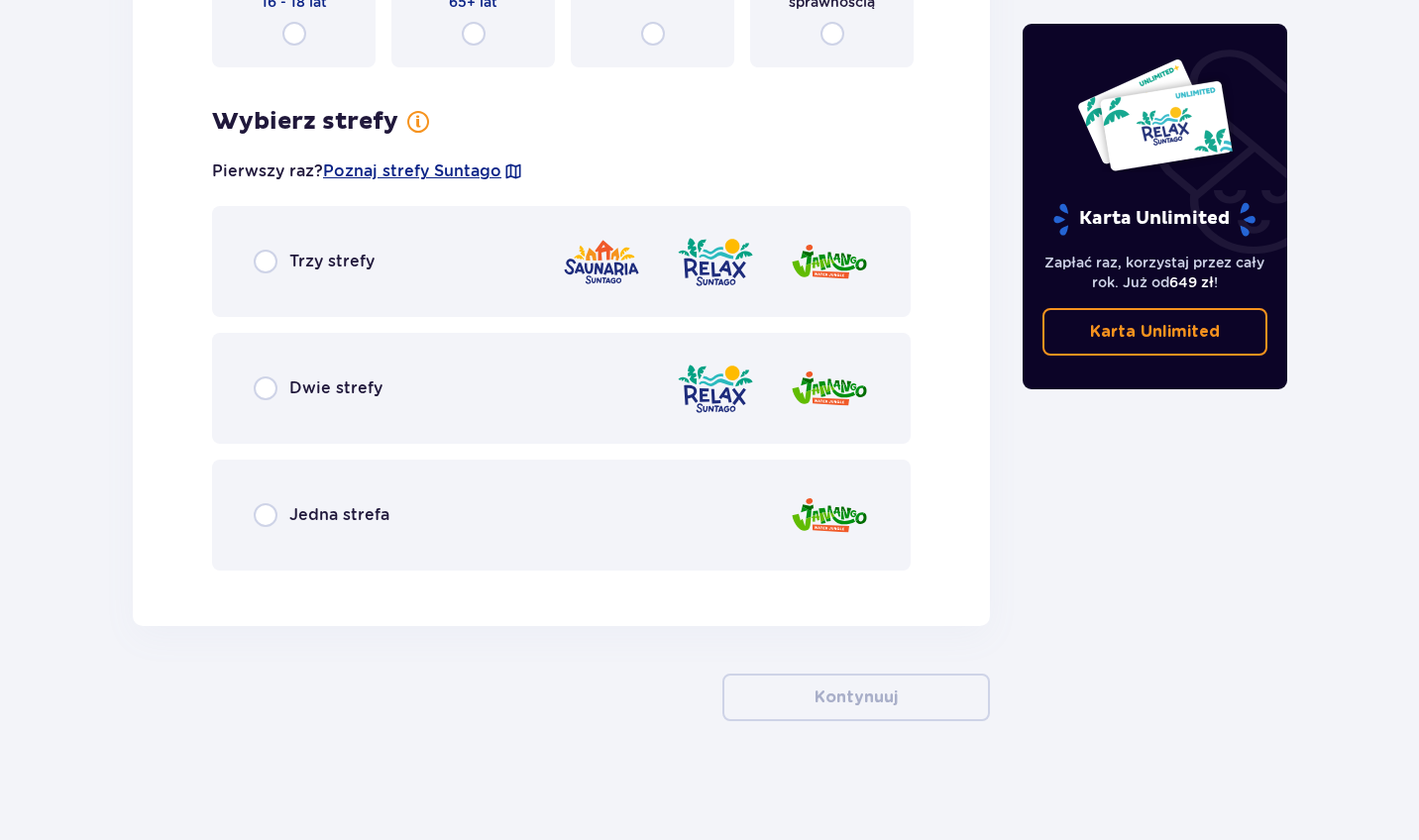 click at bounding box center [266, 262] 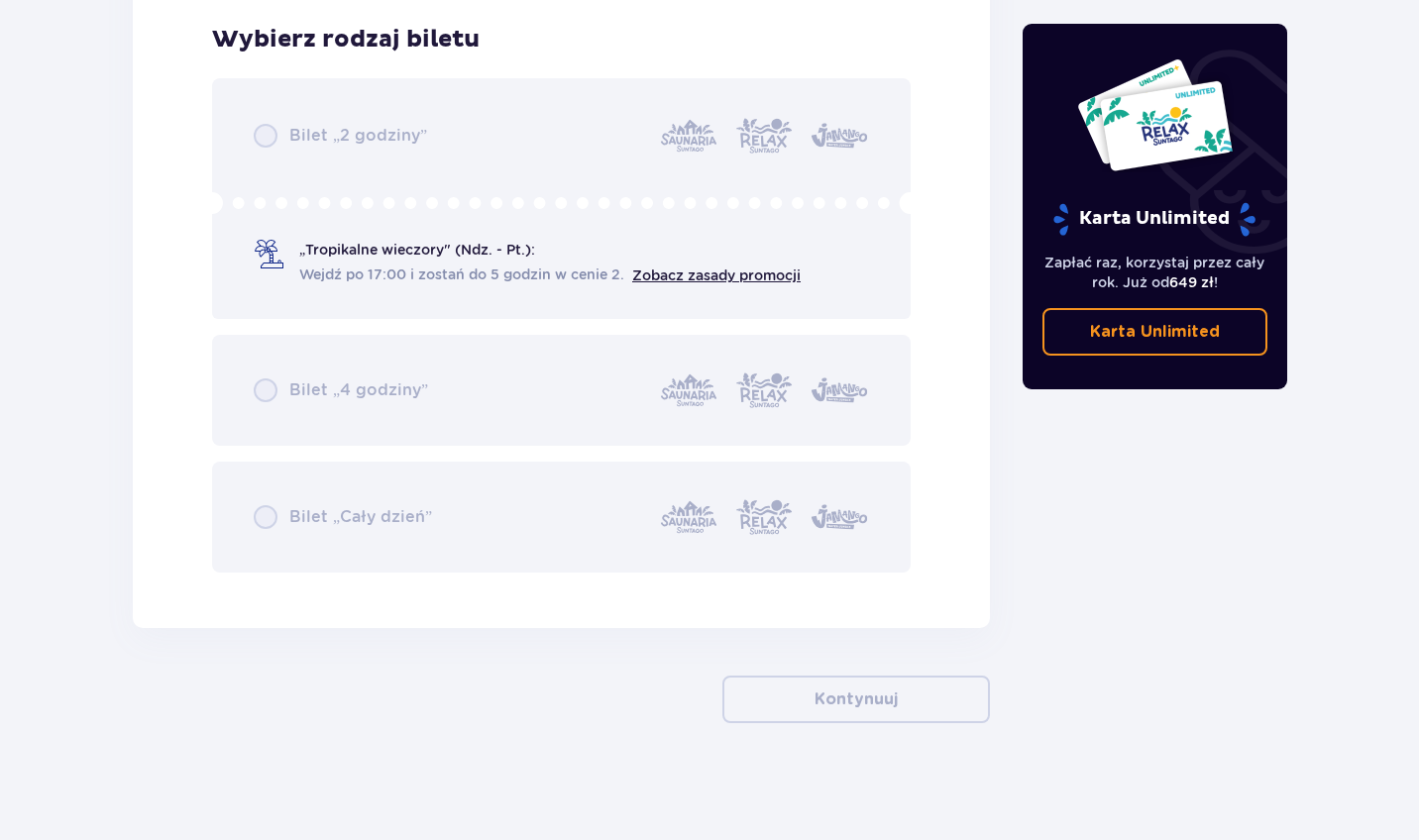 scroll, scrollTop: 3262, scrollLeft: 0, axis: vertical 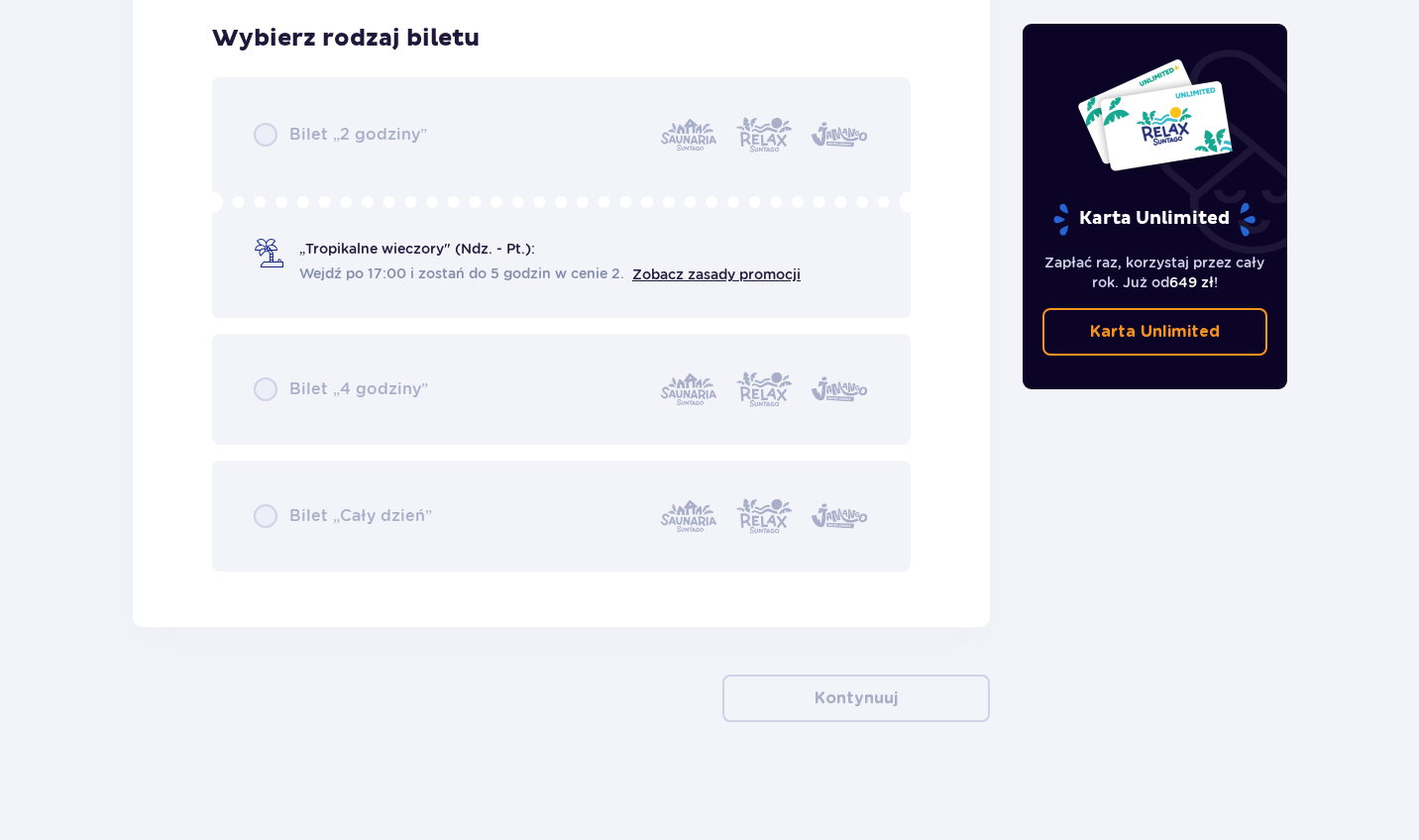 click on "Bilet „2 godziny”   „Tropikalne wieczory" (Ndz. - Pt.): Wejdź po 17:00 i zostań do 5 godzin w cenie 2. Zobacz zasady promocji Bilet „4 godziny”   Bilet „Cały dzień”" at bounding box center (561, 324) 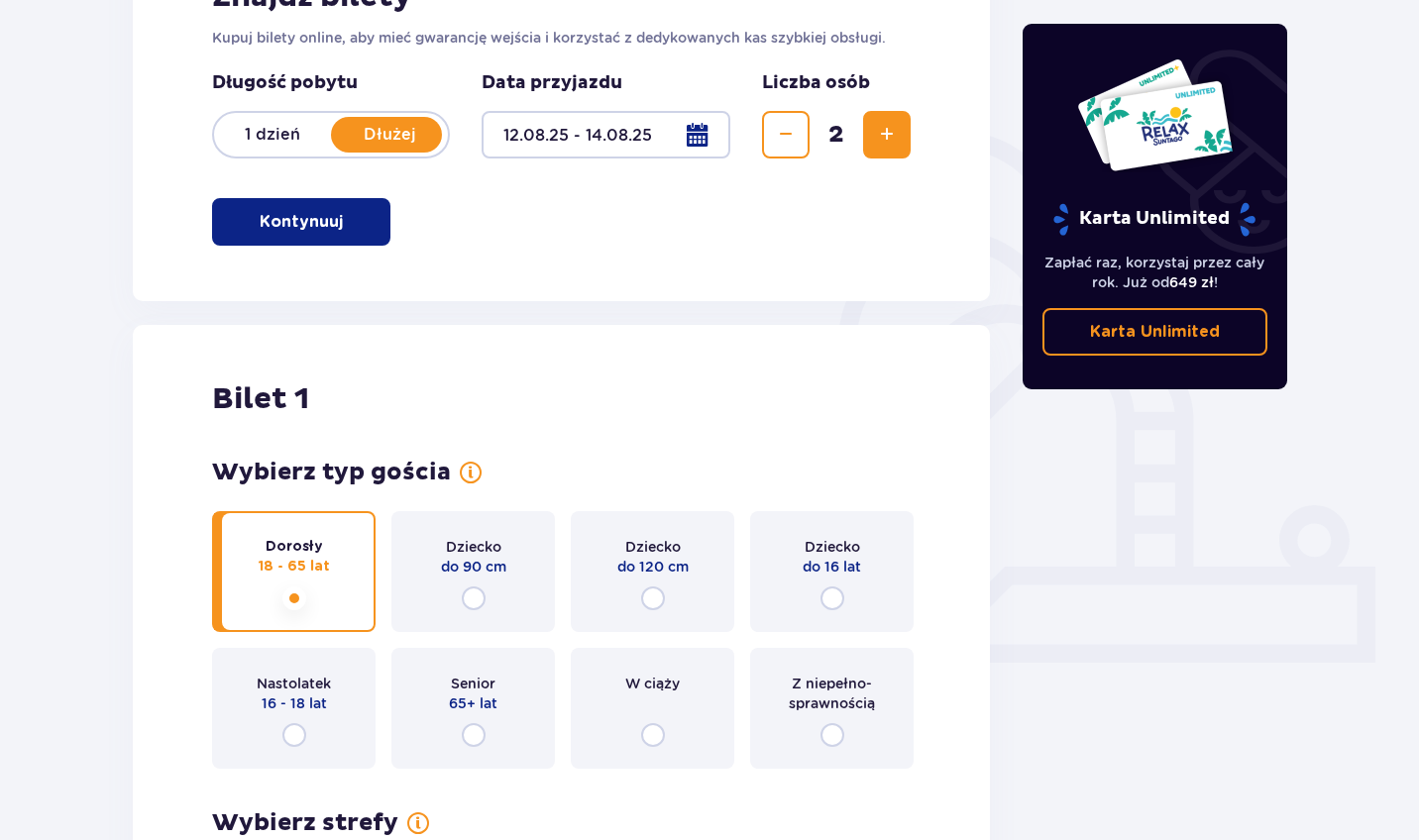 scroll, scrollTop: 361, scrollLeft: 0, axis: vertical 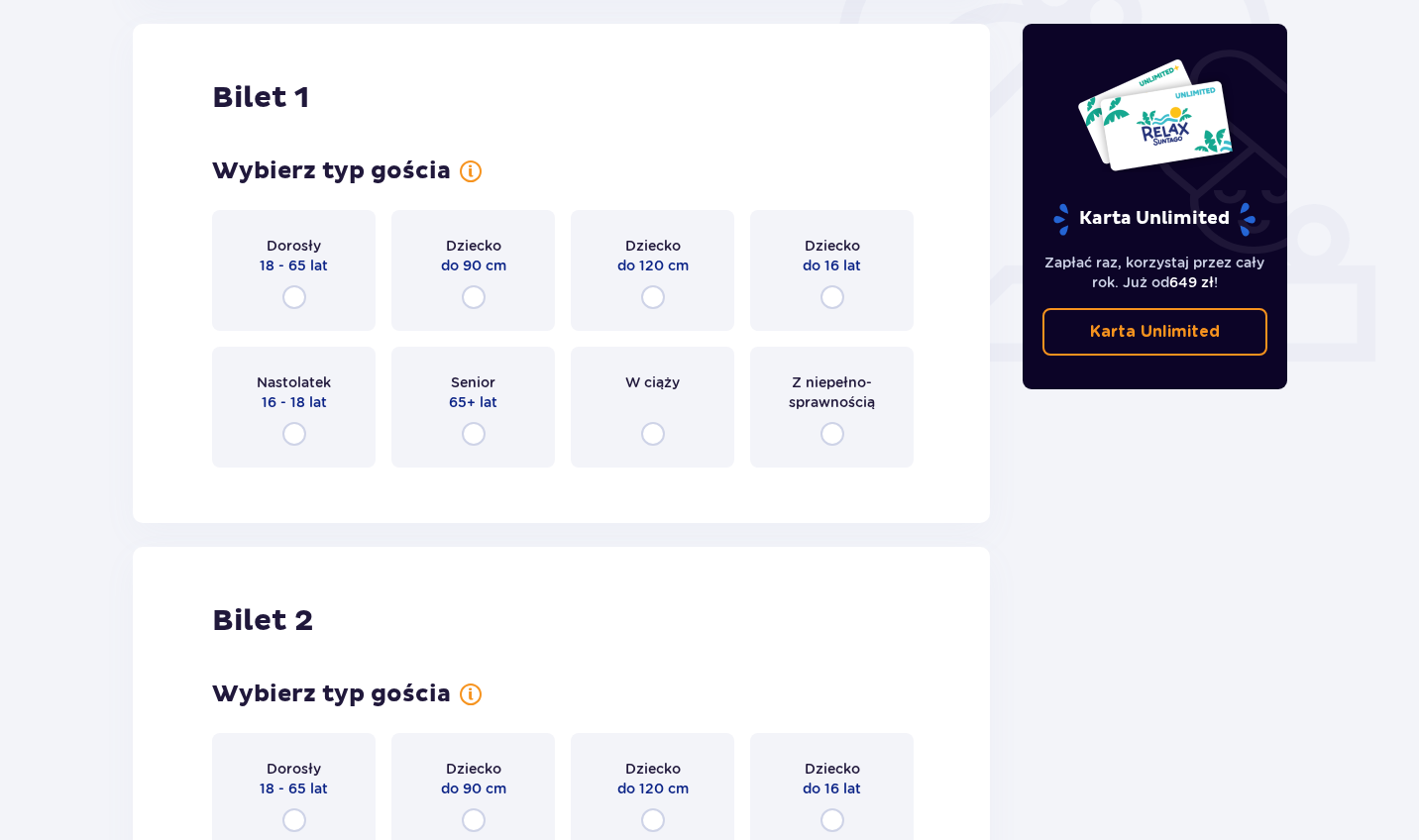 click on "Dorosły 18 - 65 lat" at bounding box center [293, 270] 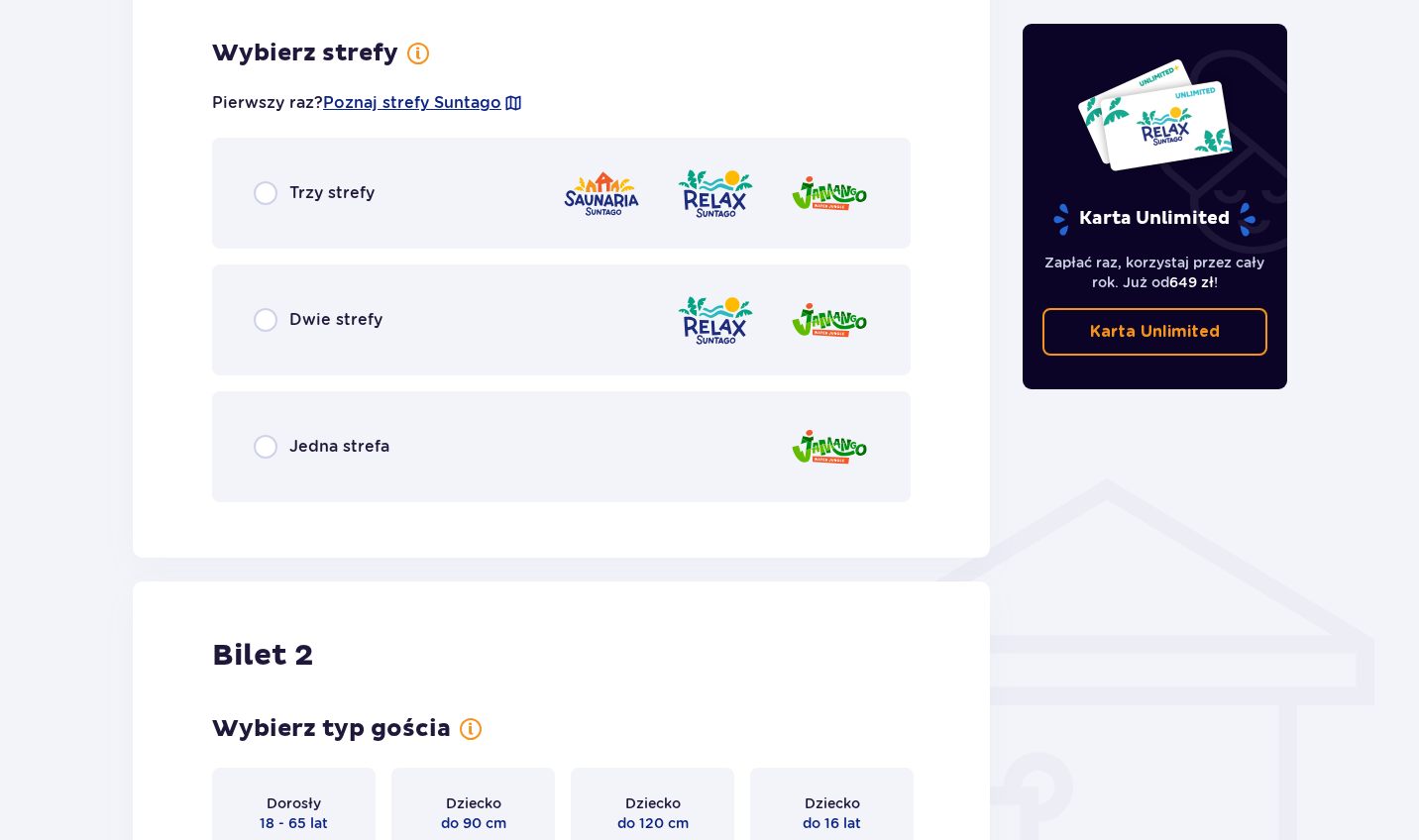 scroll, scrollTop: 1145, scrollLeft: 0, axis: vertical 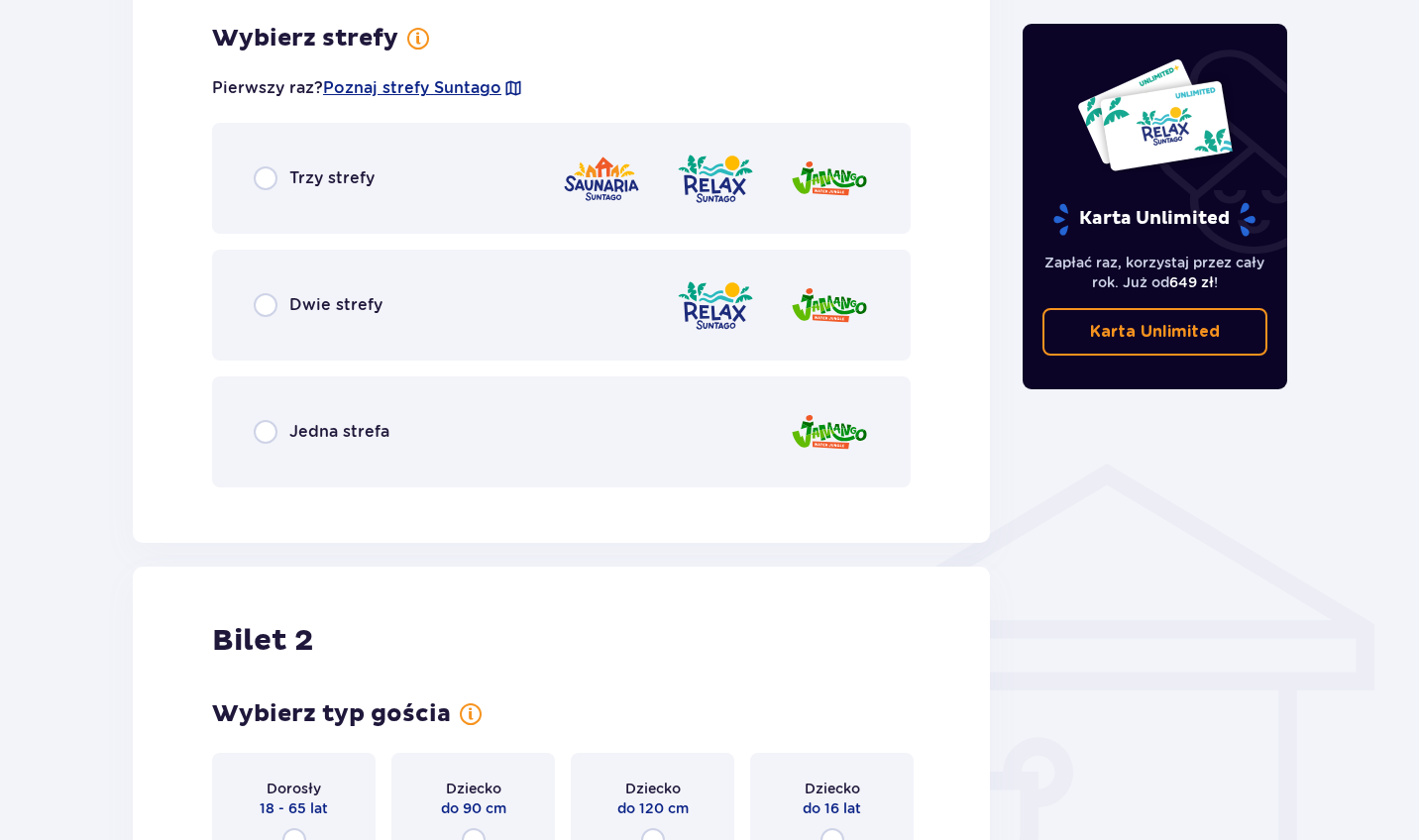 click at bounding box center (266, 178) 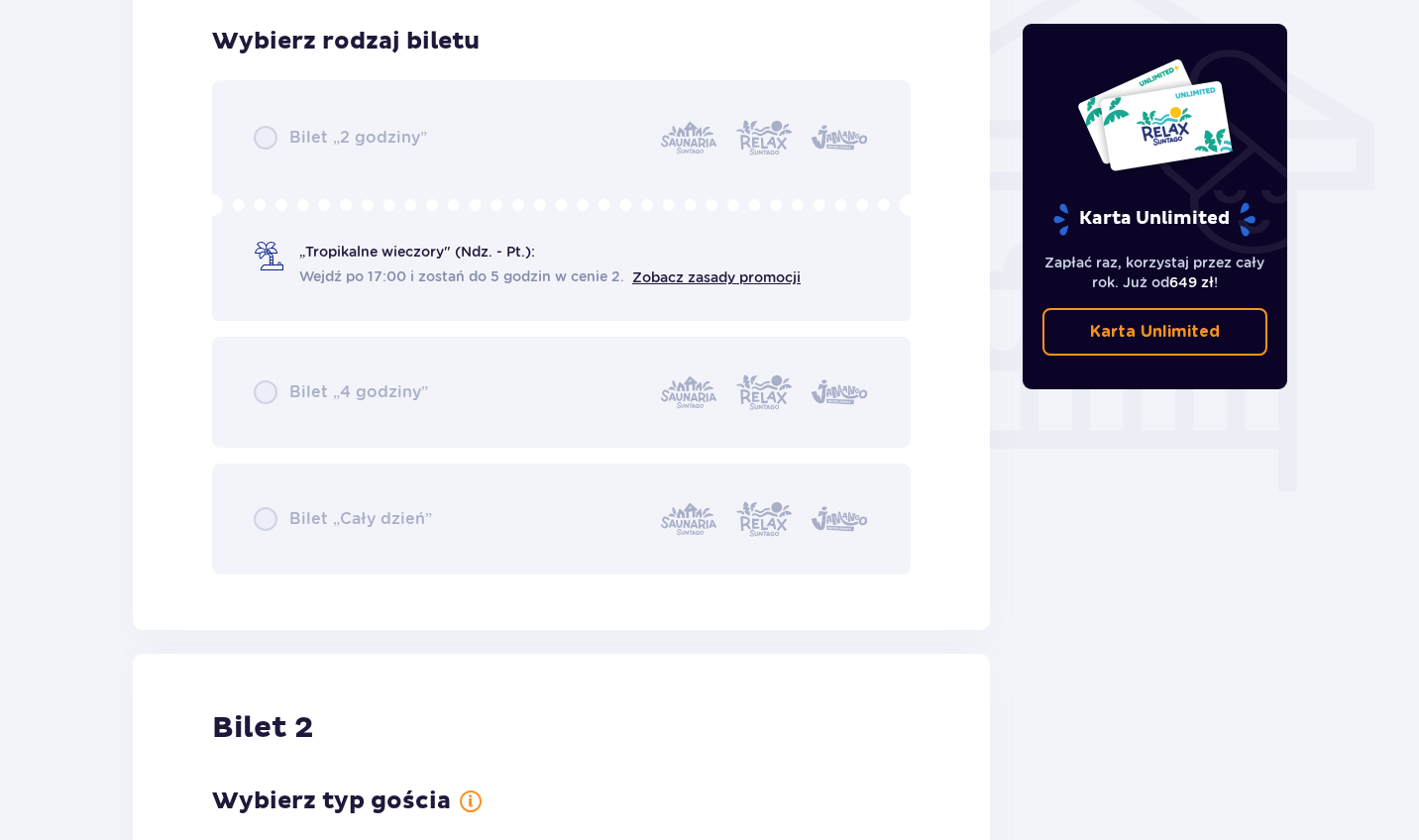 scroll, scrollTop: 1648, scrollLeft: 0, axis: vertical 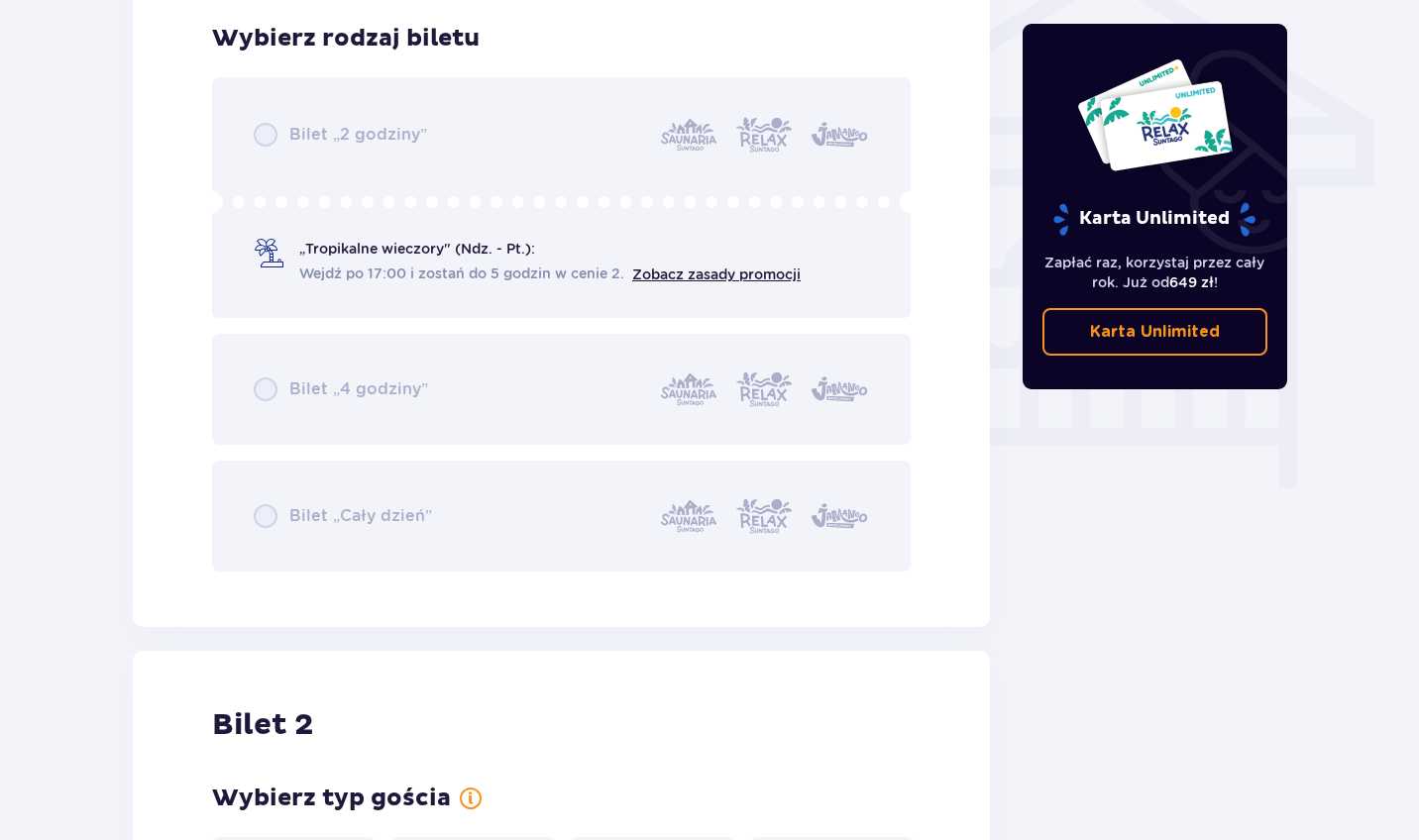 click on "Bilet „2 godziny”   „Tropikalne wieczory" (Ndz. - Pt.): Wejdź po 17:00 i zostań do 5 godzin w cenie 2. Zobacz zasady promocji Bilet „4 godziny”   Bilet „Cały dzień”" at bounding box center [561, 324] 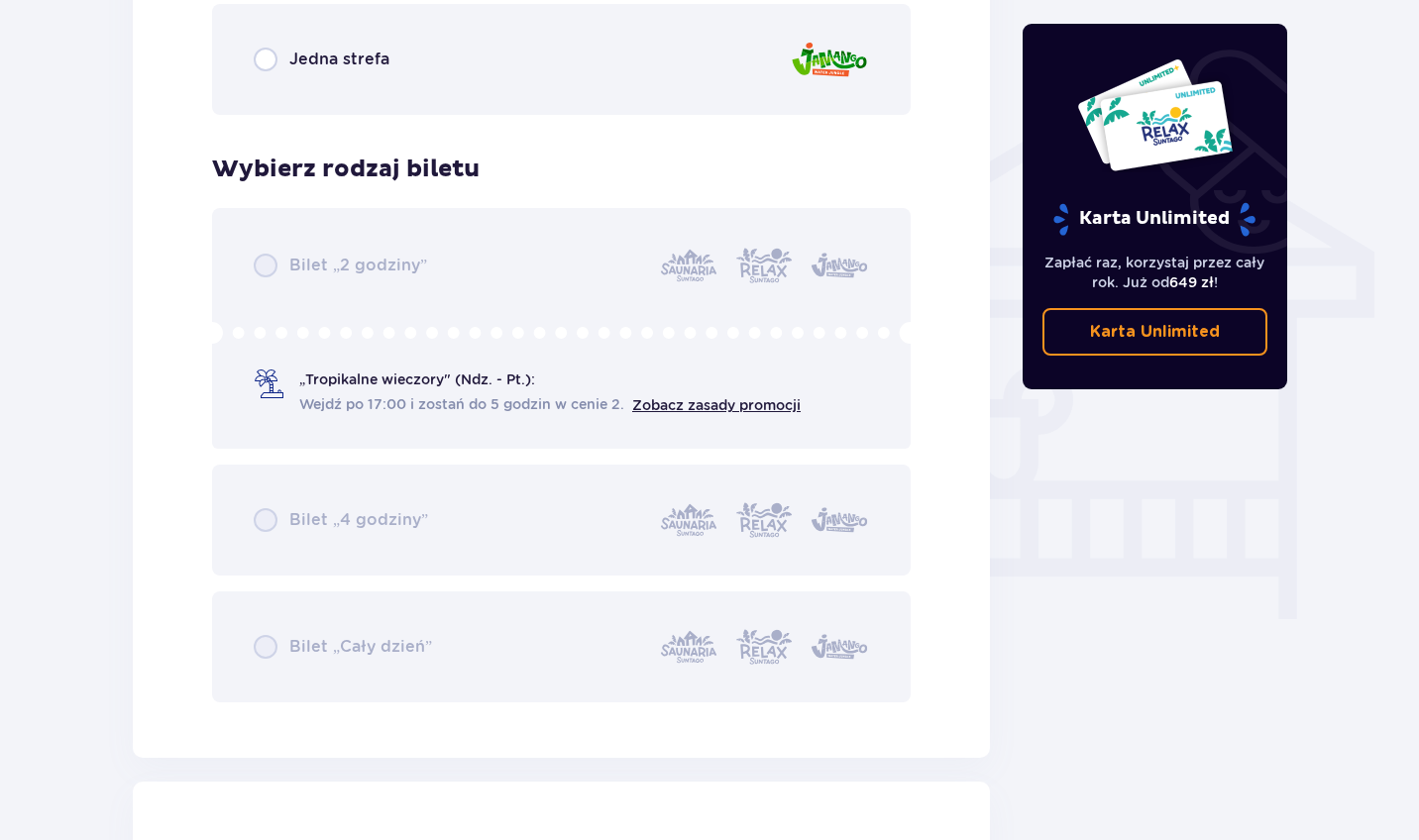 scroll, scrollTop: 1516, scrollLeft: 0, axis: vertical 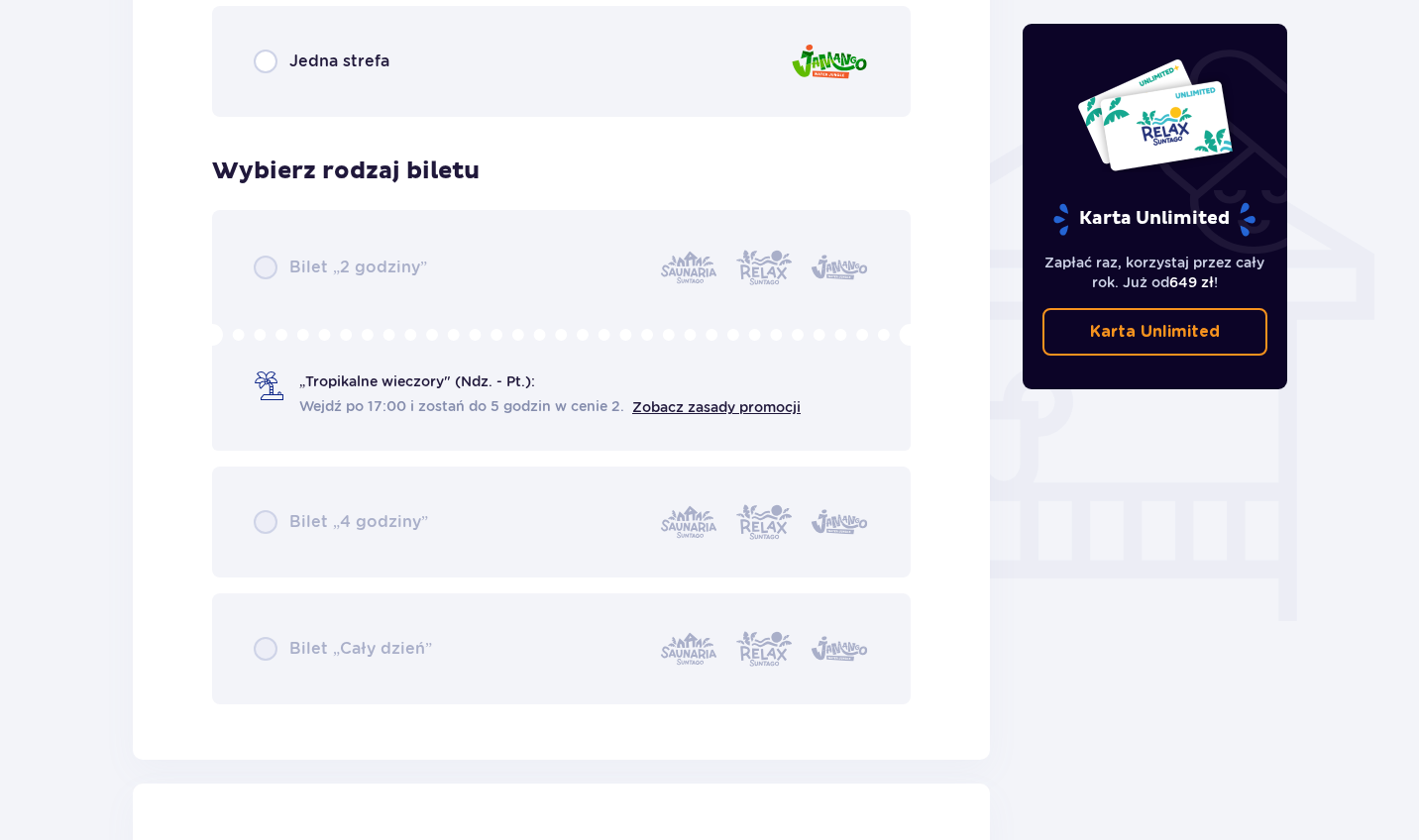 click on "Bilet „2 godziny”   „Tropikalne wieczory" (Ndz. - Pt.): Wejdź po 17:00 i zostań do 5 godzin w cenie 2. Zobacz zasady promocji Bilet „4 godziny”   Bilet „Cały dzień”" at bounding box center [561, 457] 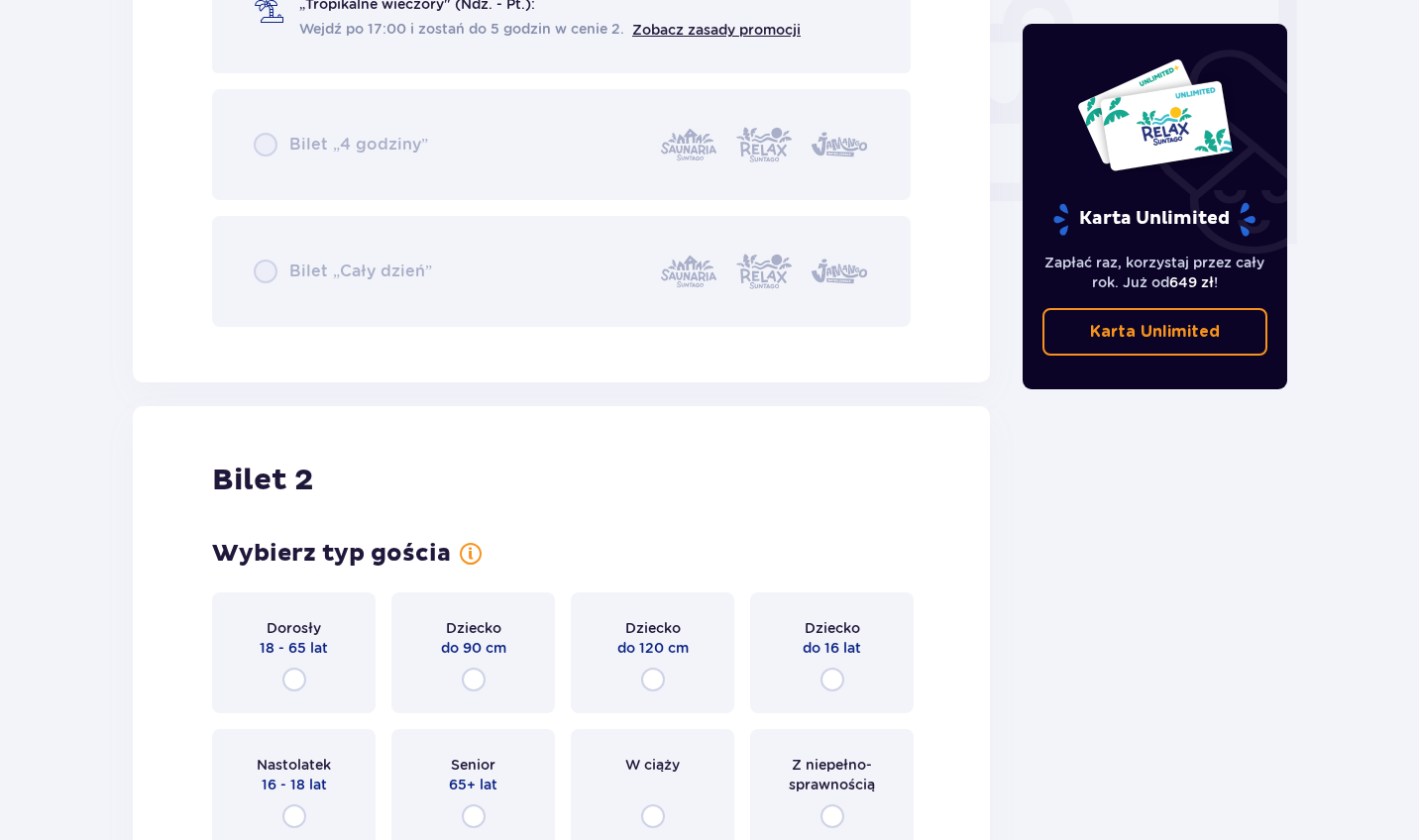 scroll, scrollTop: 1916, scrollLeft: 0, axis: vertical 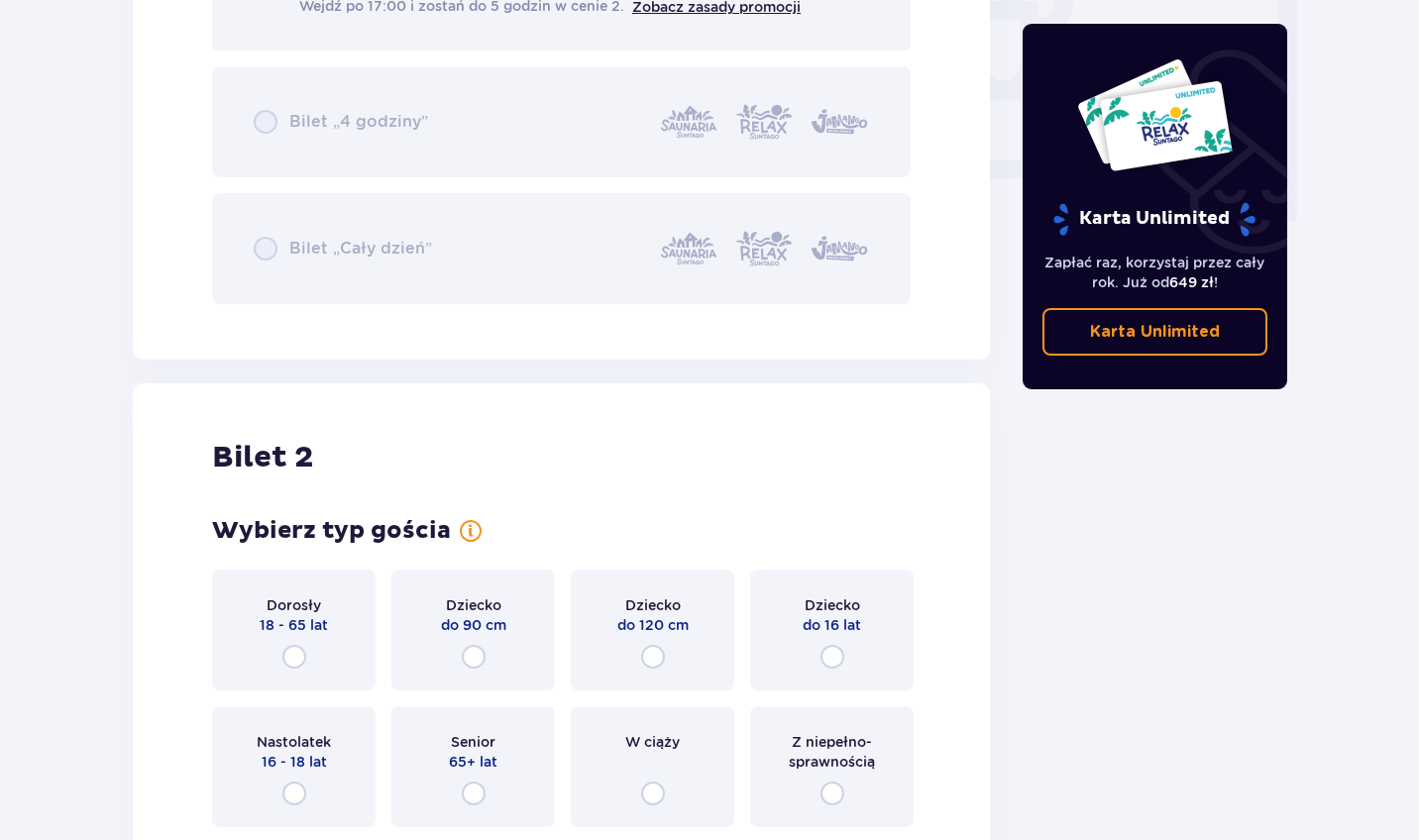 click at bounding box center [294, 657] 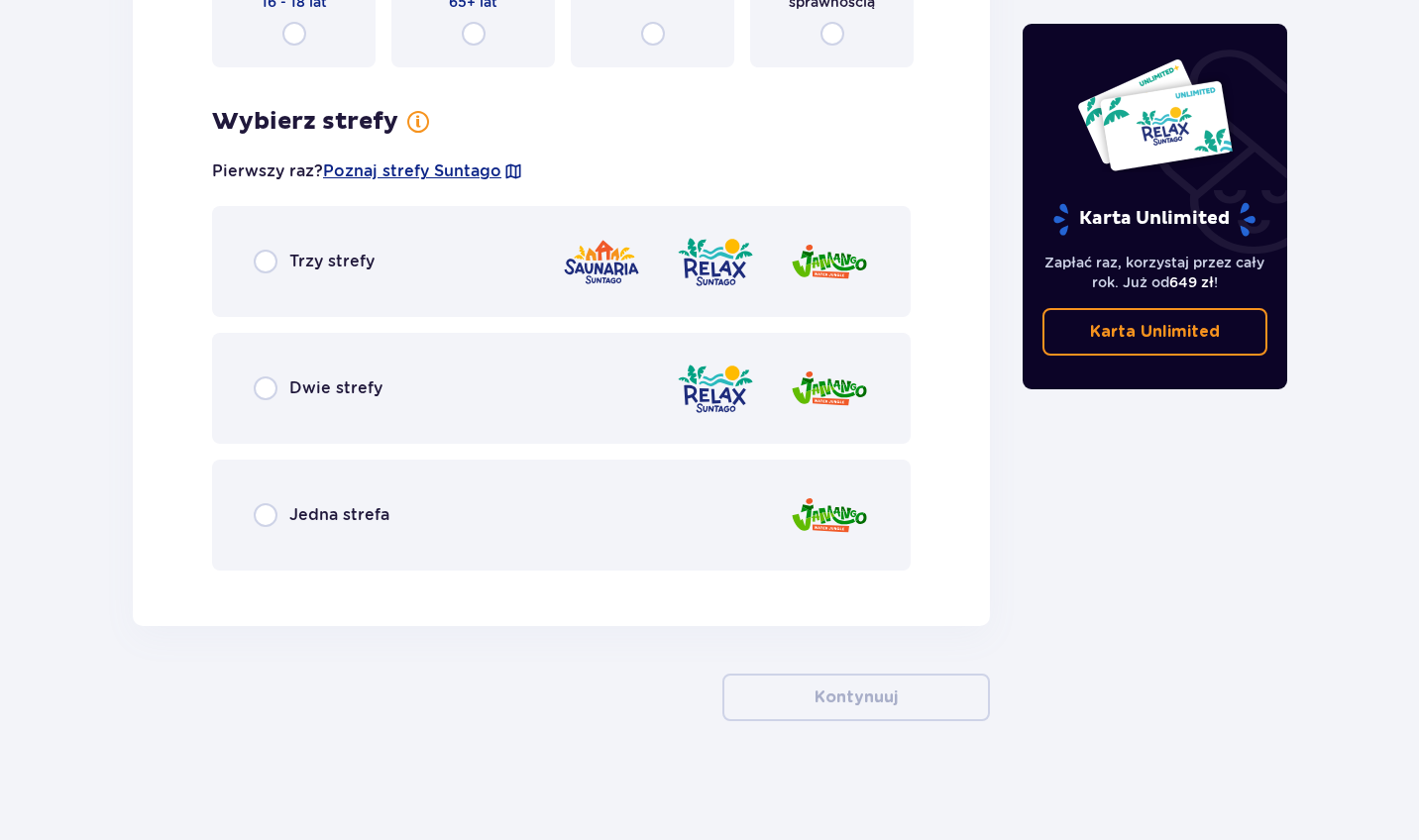 scroll, scrollTop: 2676, scrollLeft: 0, axis: vertical 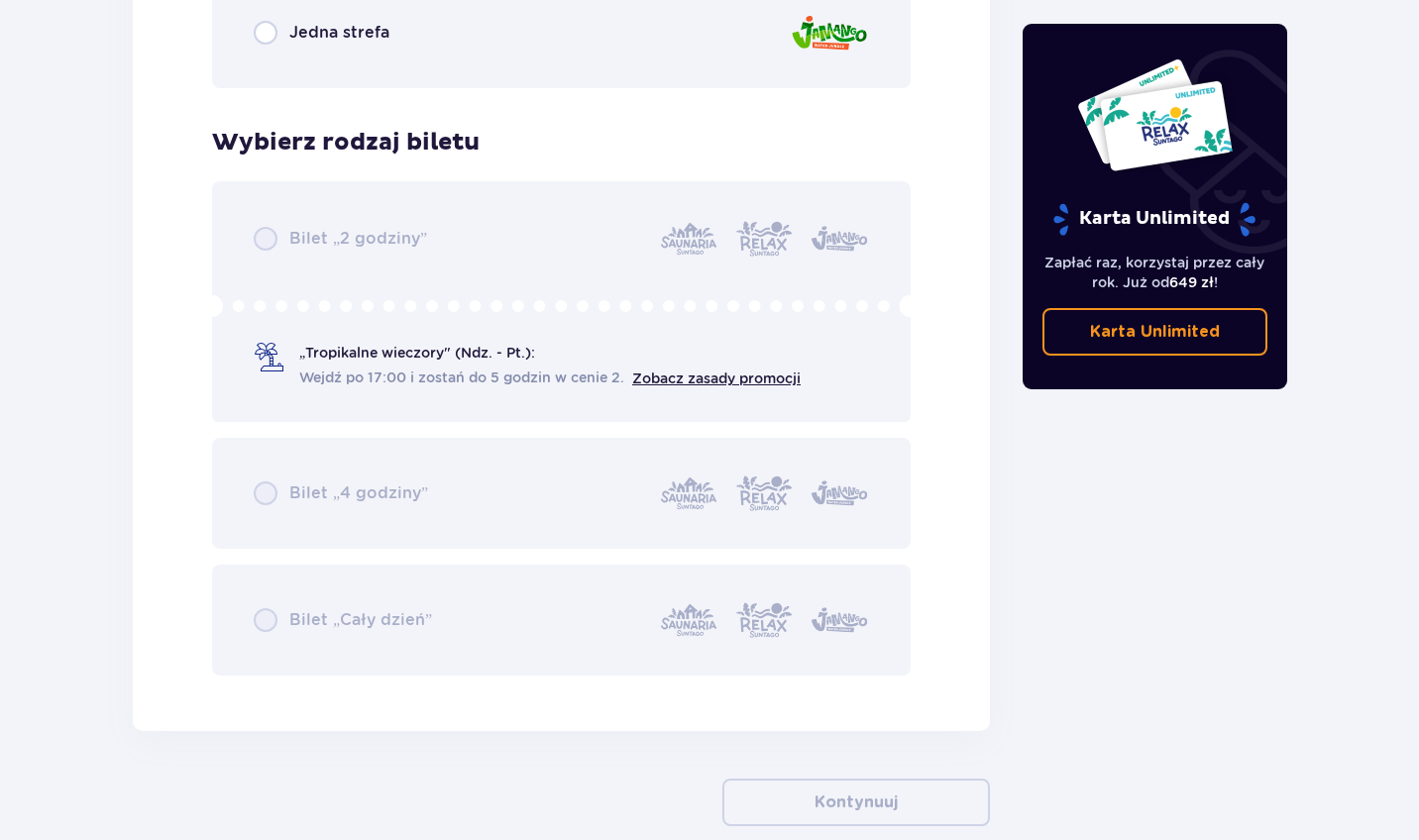 click on "Bilet „2 godziny”   „Tropikalne wieczory" (Ndz. - Pt.): Wejdź po 17:00 i zostań do 5 godzin w cenie 2. Zobacz zasady promocji Bilet „4 godziny”   Bilet „Cały dzień”" at bounding box center (561, 428) 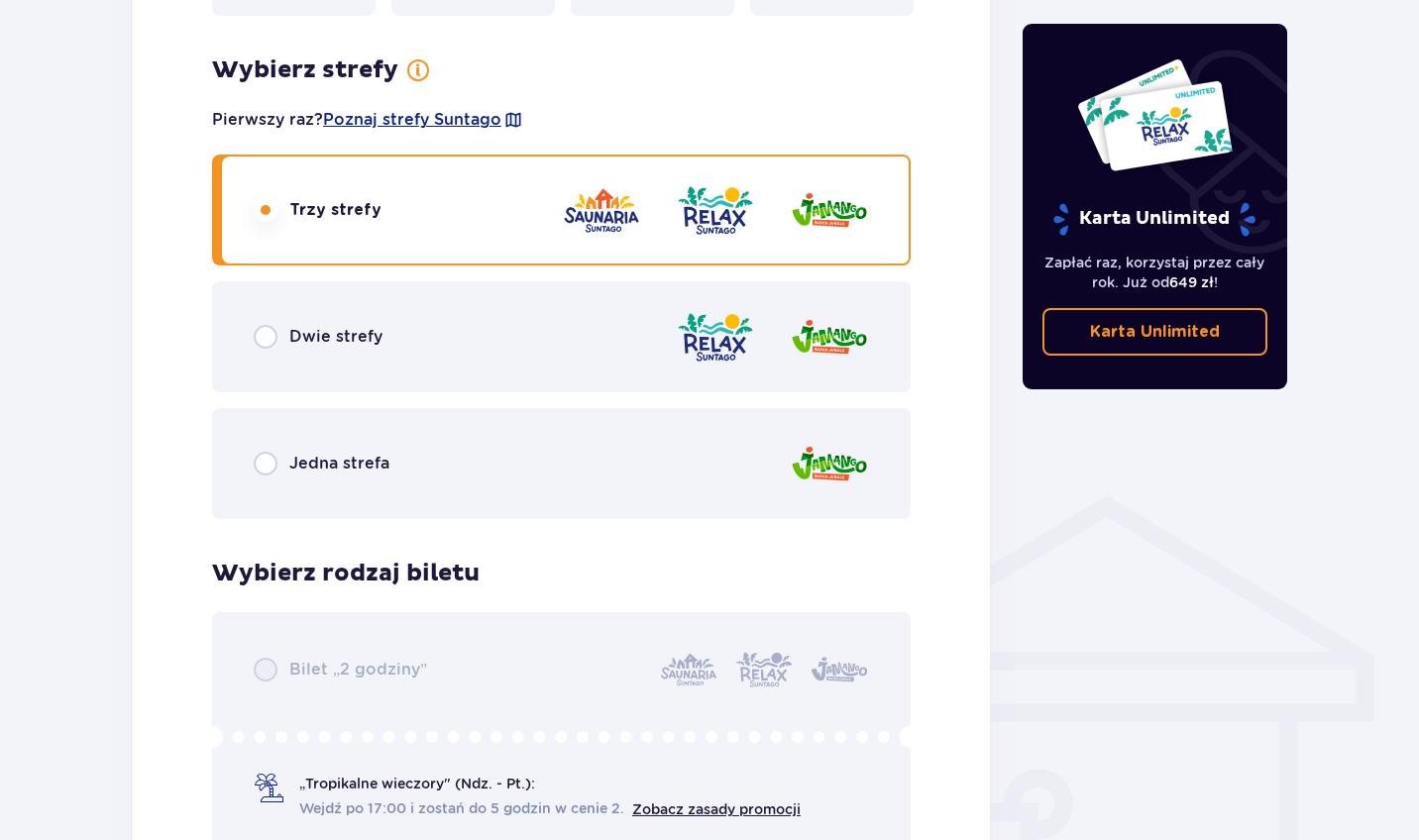 scroll, scrollTop: 1113, scrollLeft: 0, axis: vertical 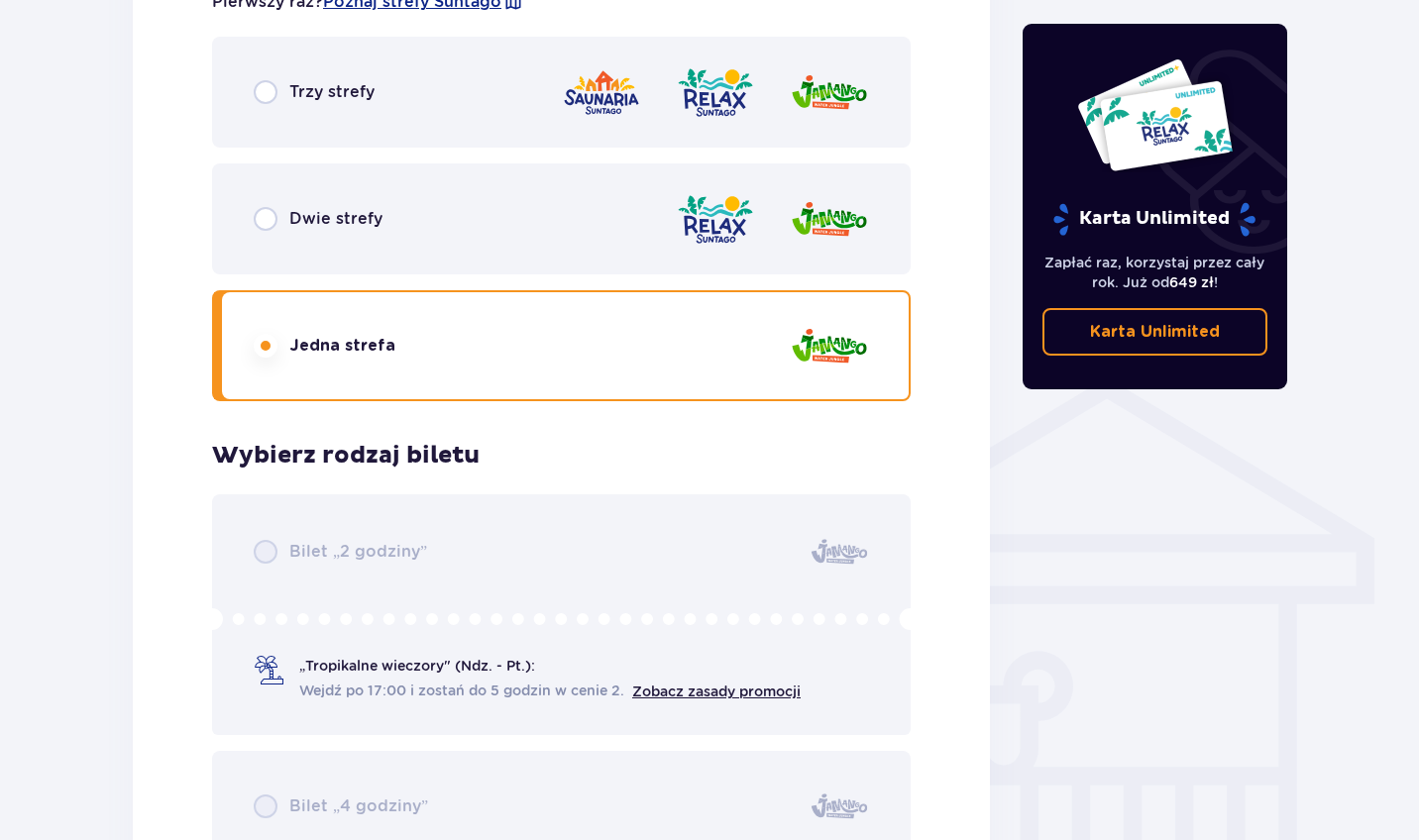 click on "Trzy strefy" at bounding box center (561, 92) 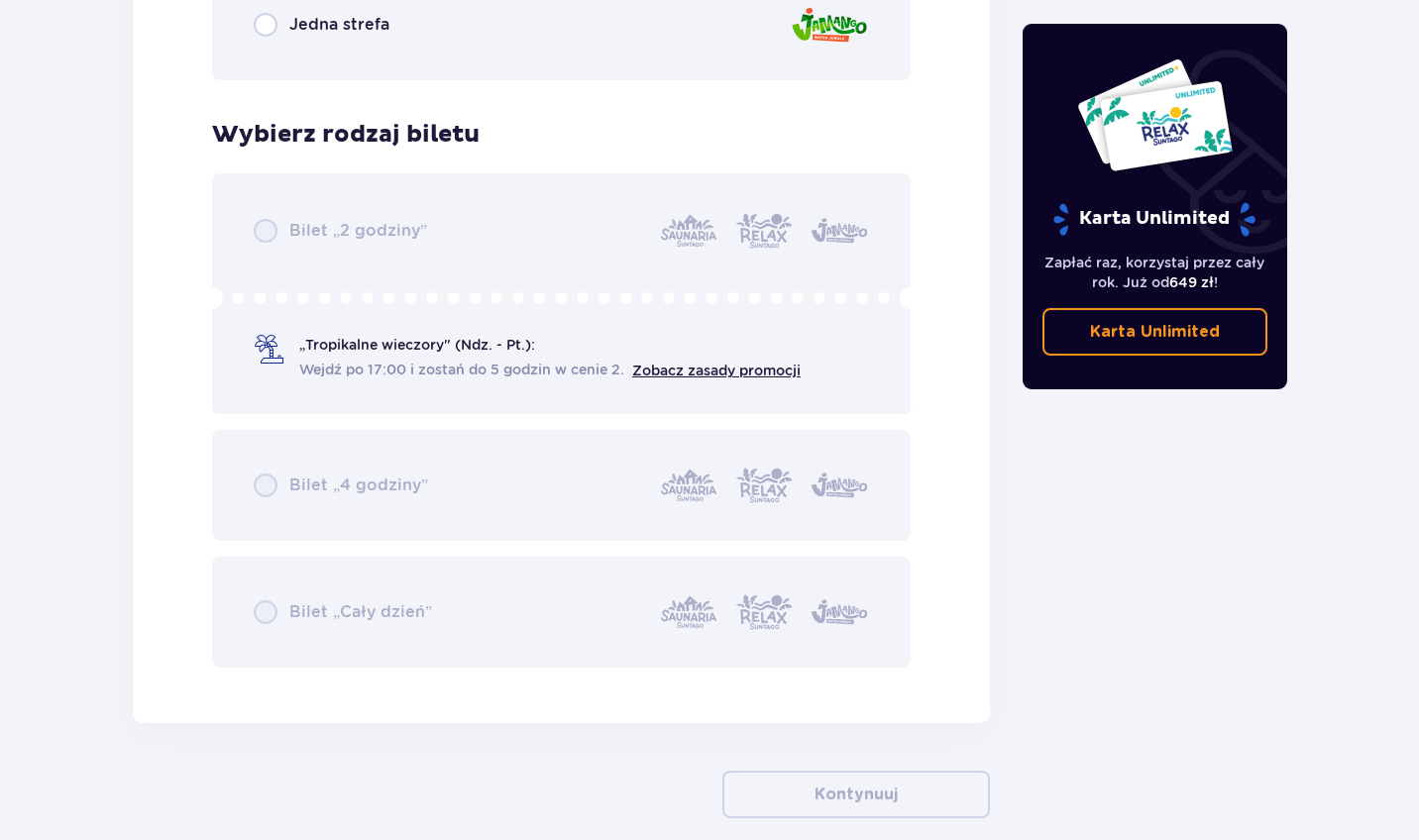 scroll, scrollTop: 3167, scrollLeft: 0, axis: vertical 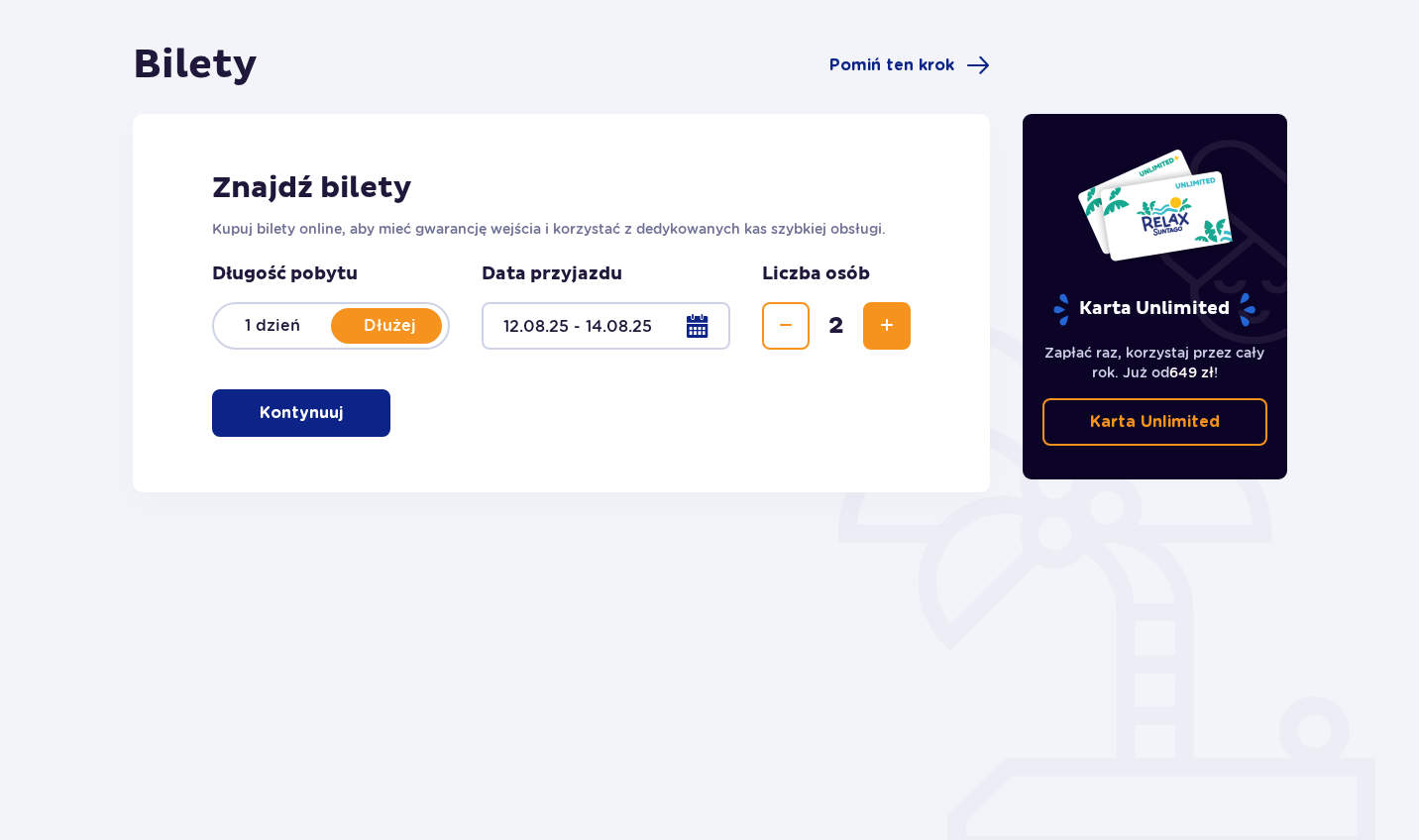 click at bounding box center (347, 413) 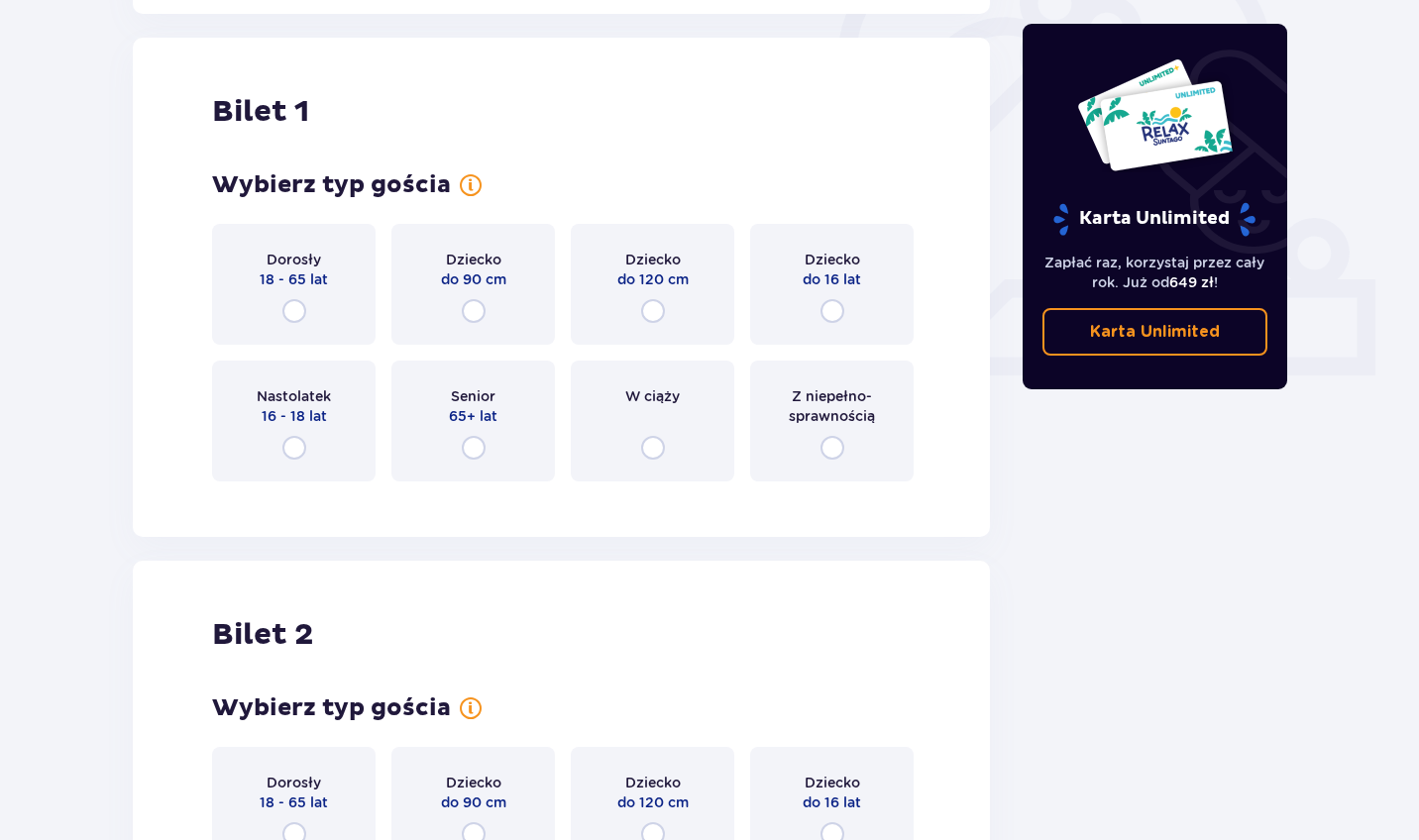 scroll, scrollTop: 662, scrollLeft: 0, axis: vertical 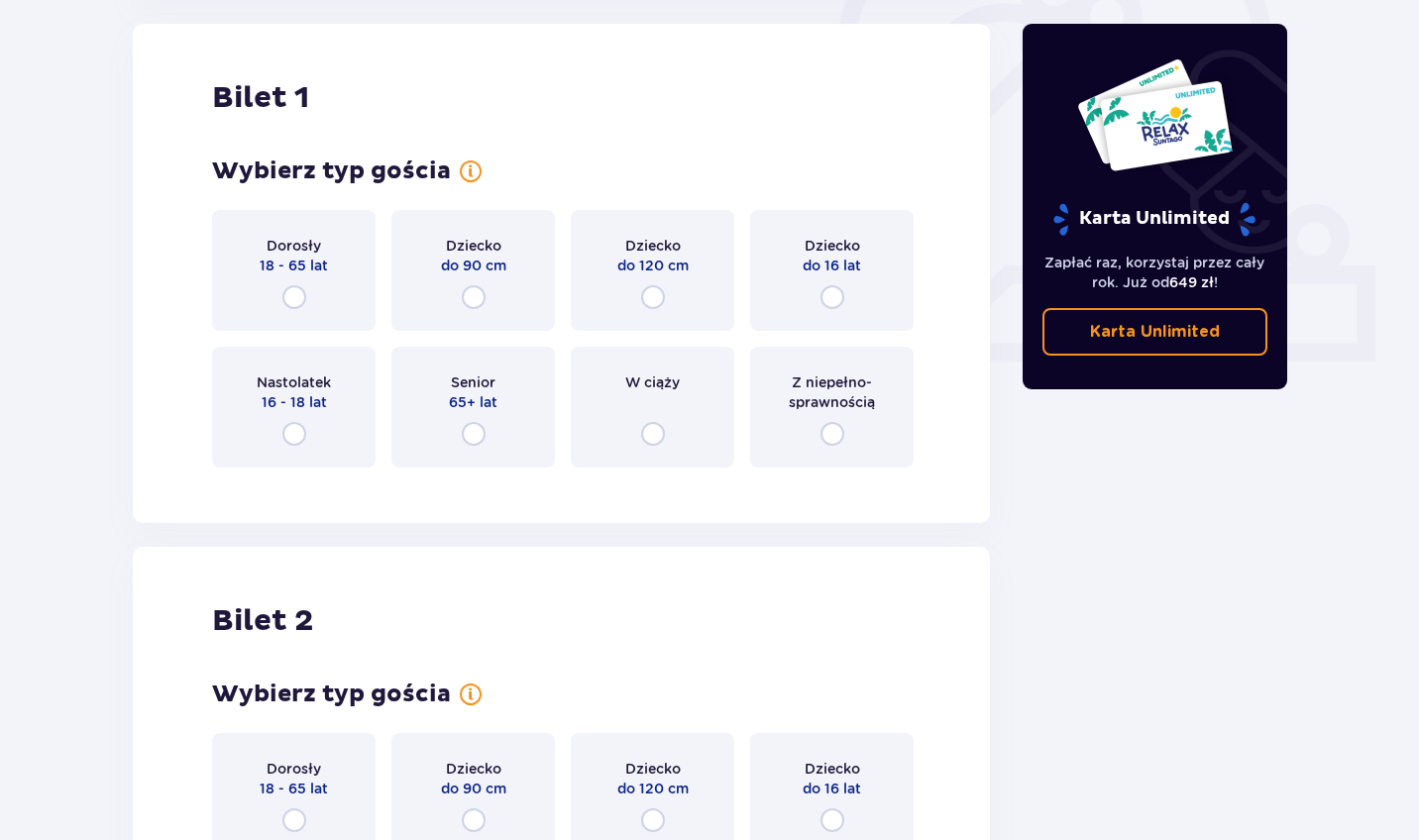 click on "Dorosły 18 - 65 lat" at bounding box center (293, 270) 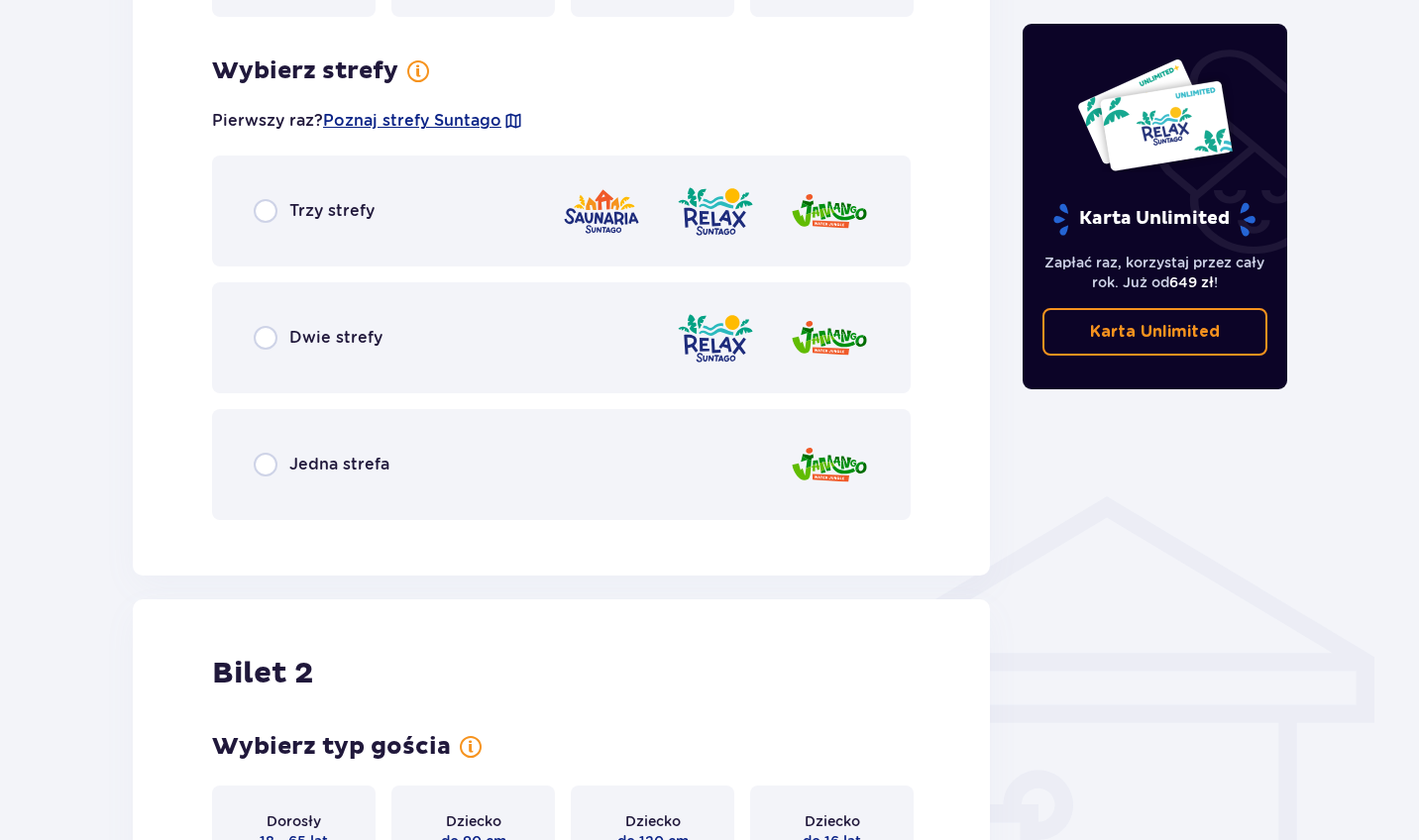 scroll, scrollTop: 1079, scrollLeft: 0, axis: vertical 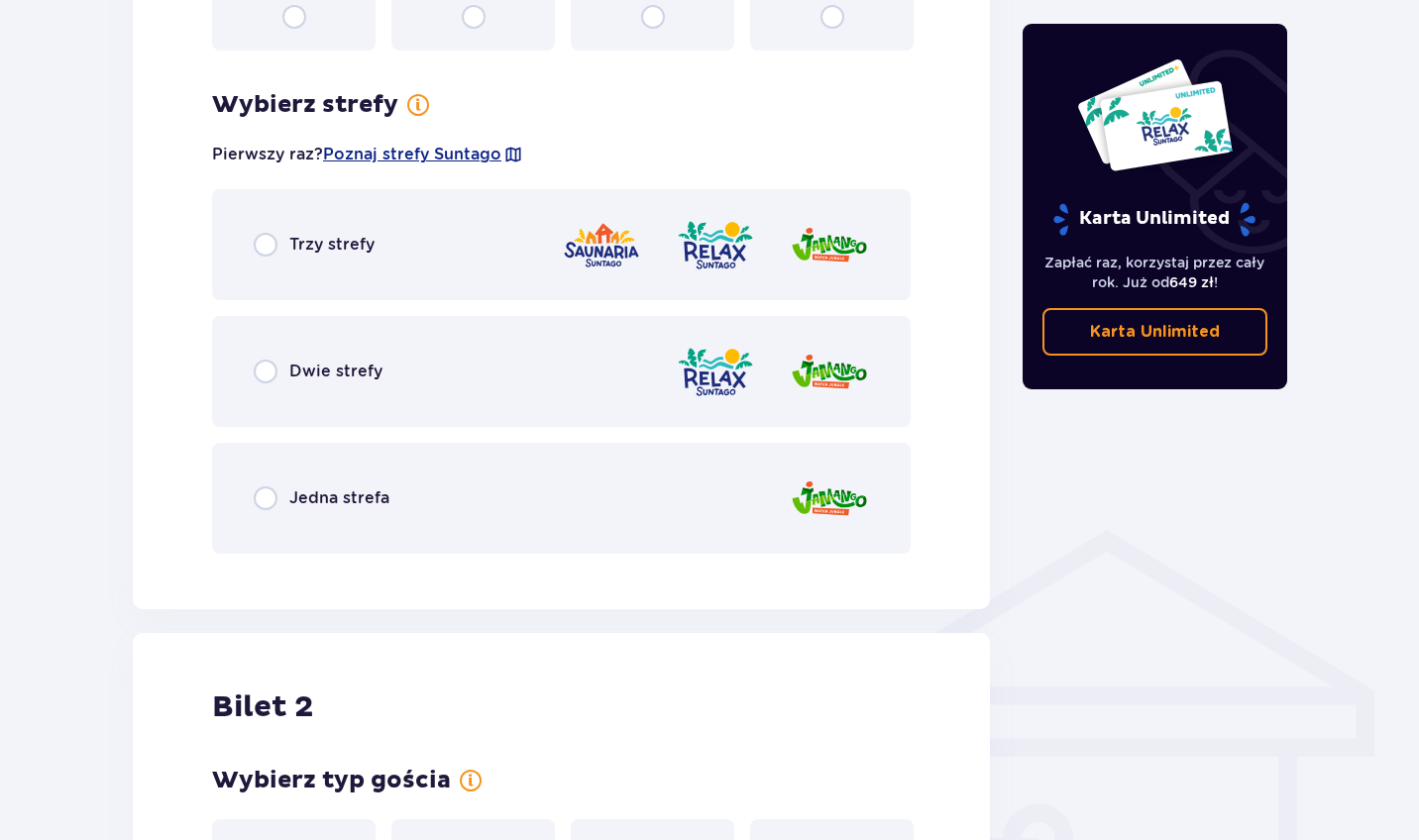 click at bounding box center [266, 245] 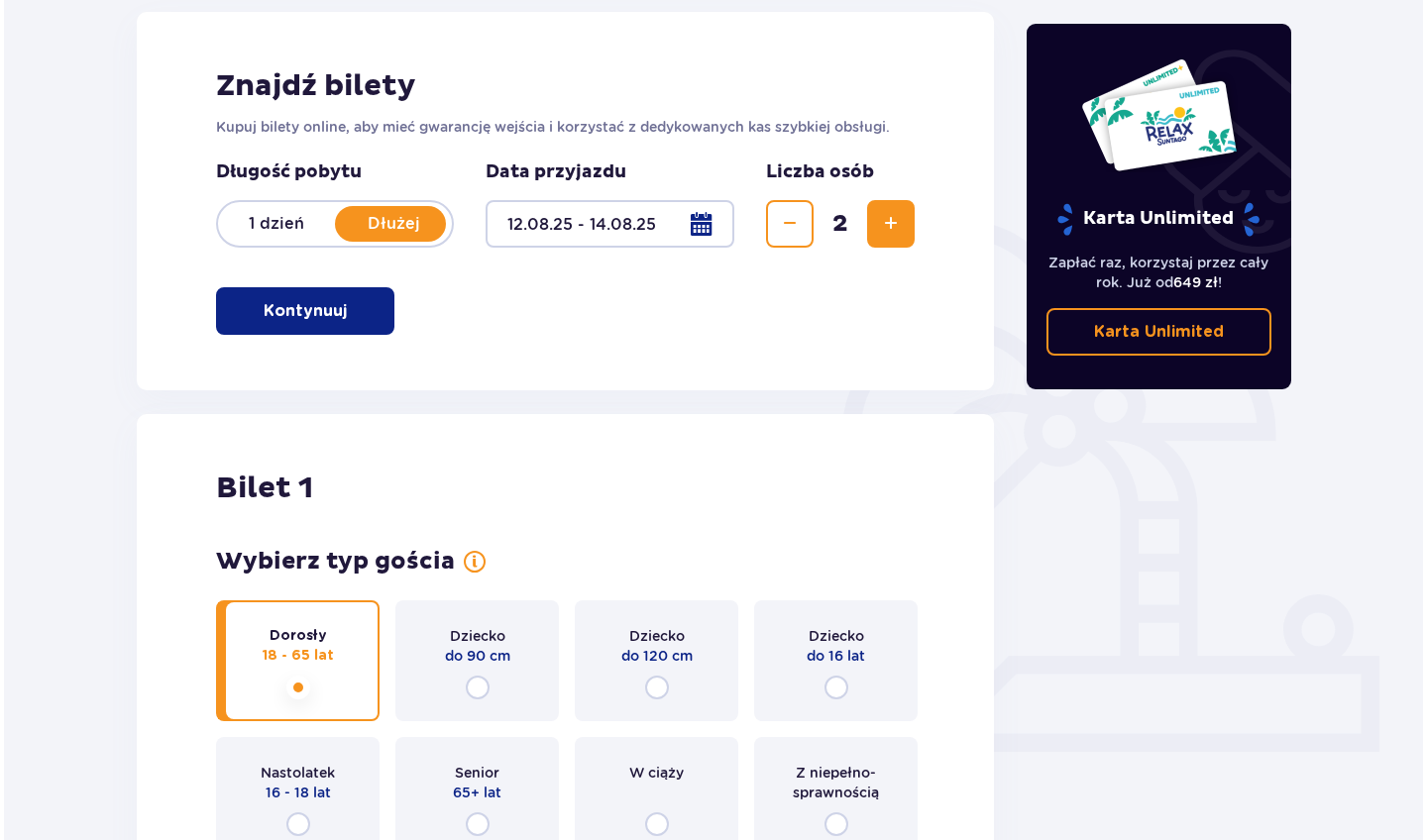 scroll, scrollTop: 268, scrollLeft: 0, axis: vertical 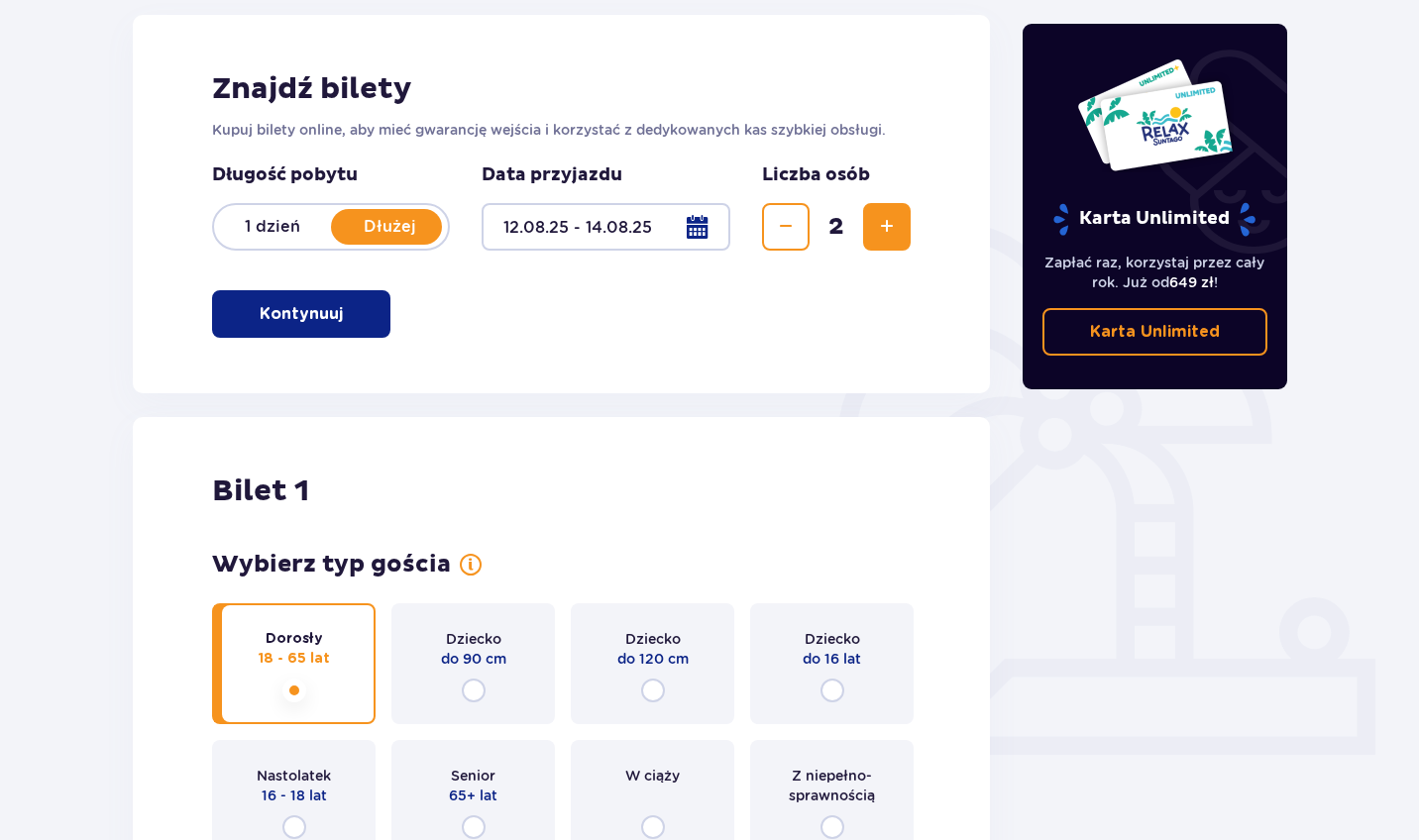 click at bounding box center [605, 227] 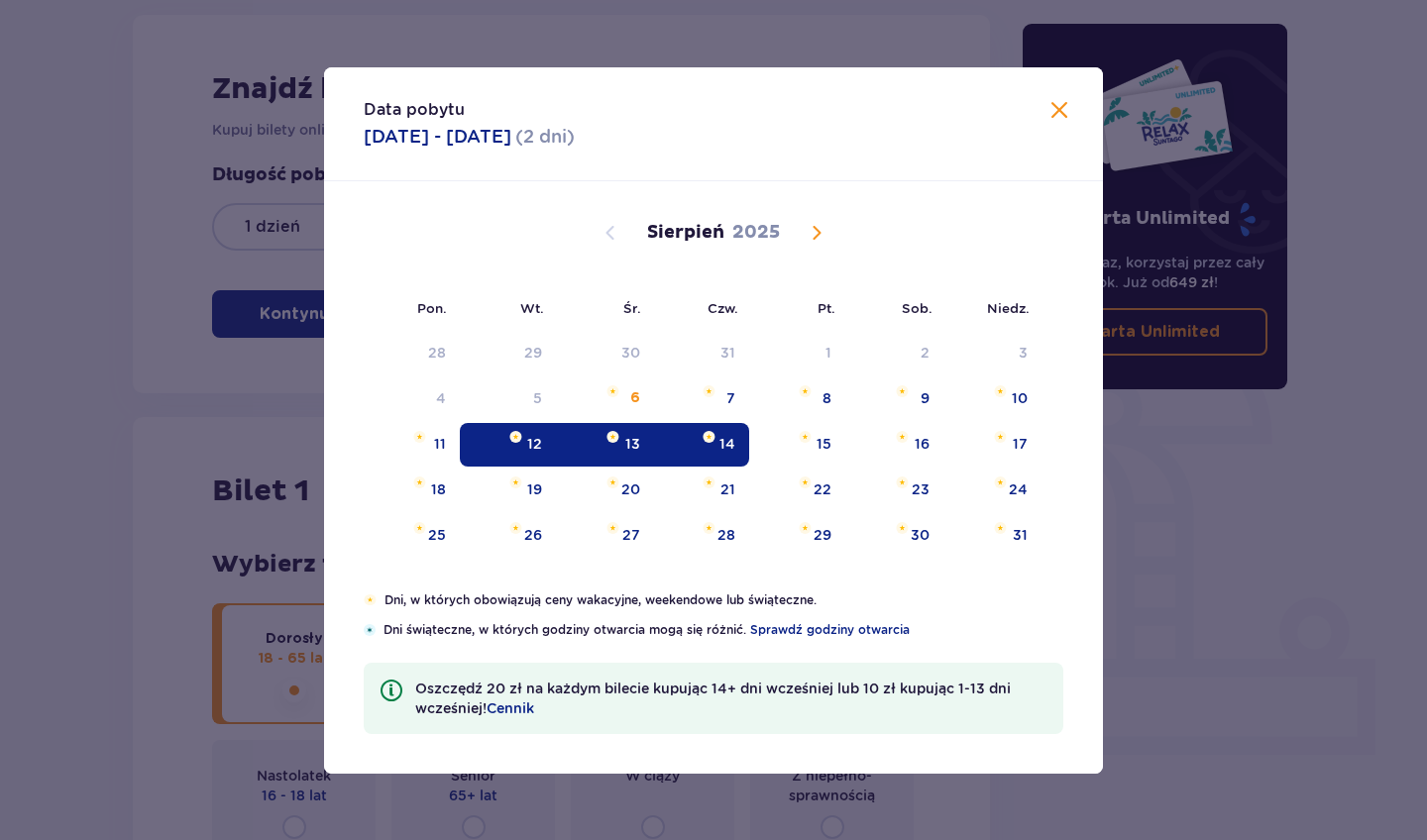 click on "12" at bounding box center (507, 445) 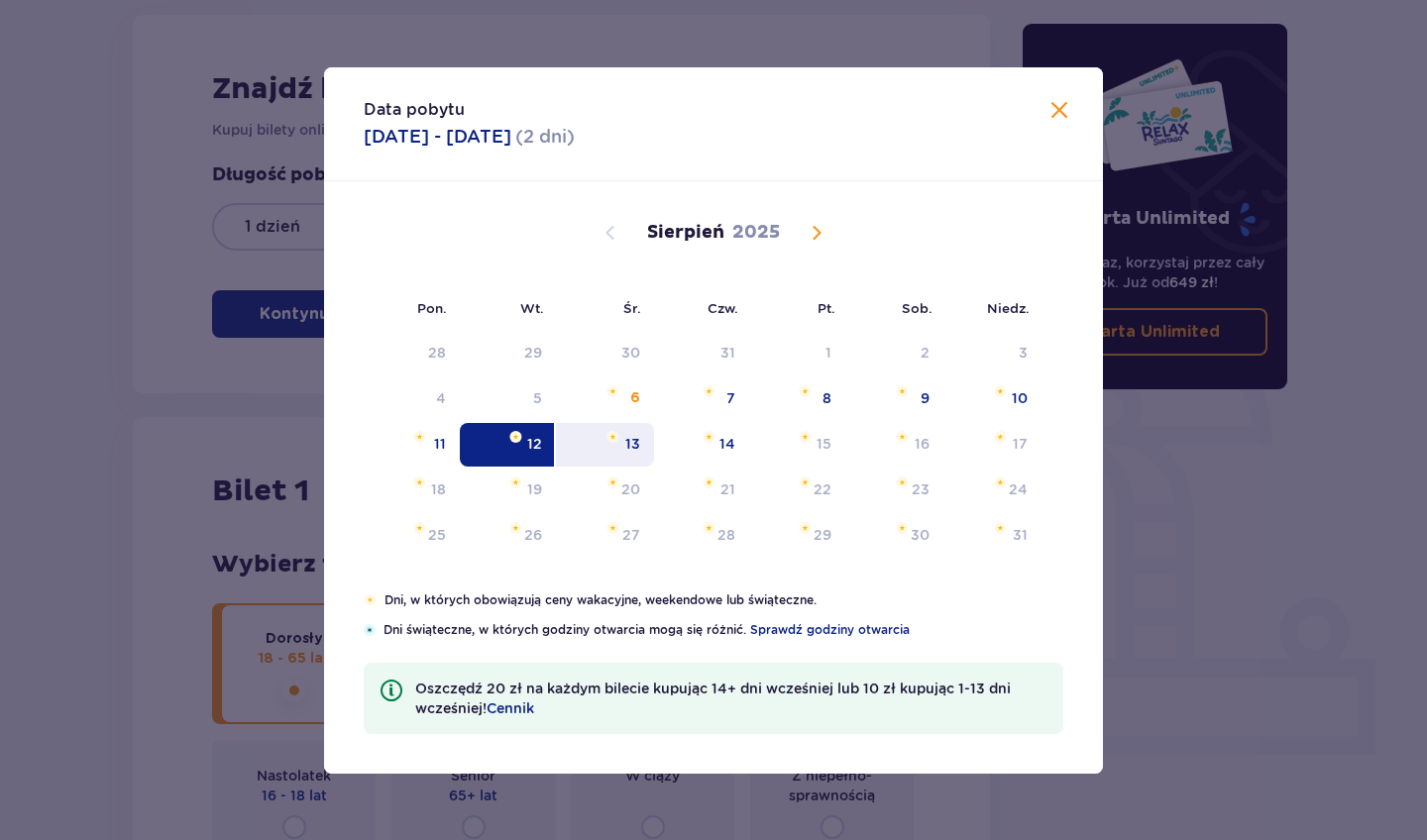 click on "13" at bounding box center [632, 444] 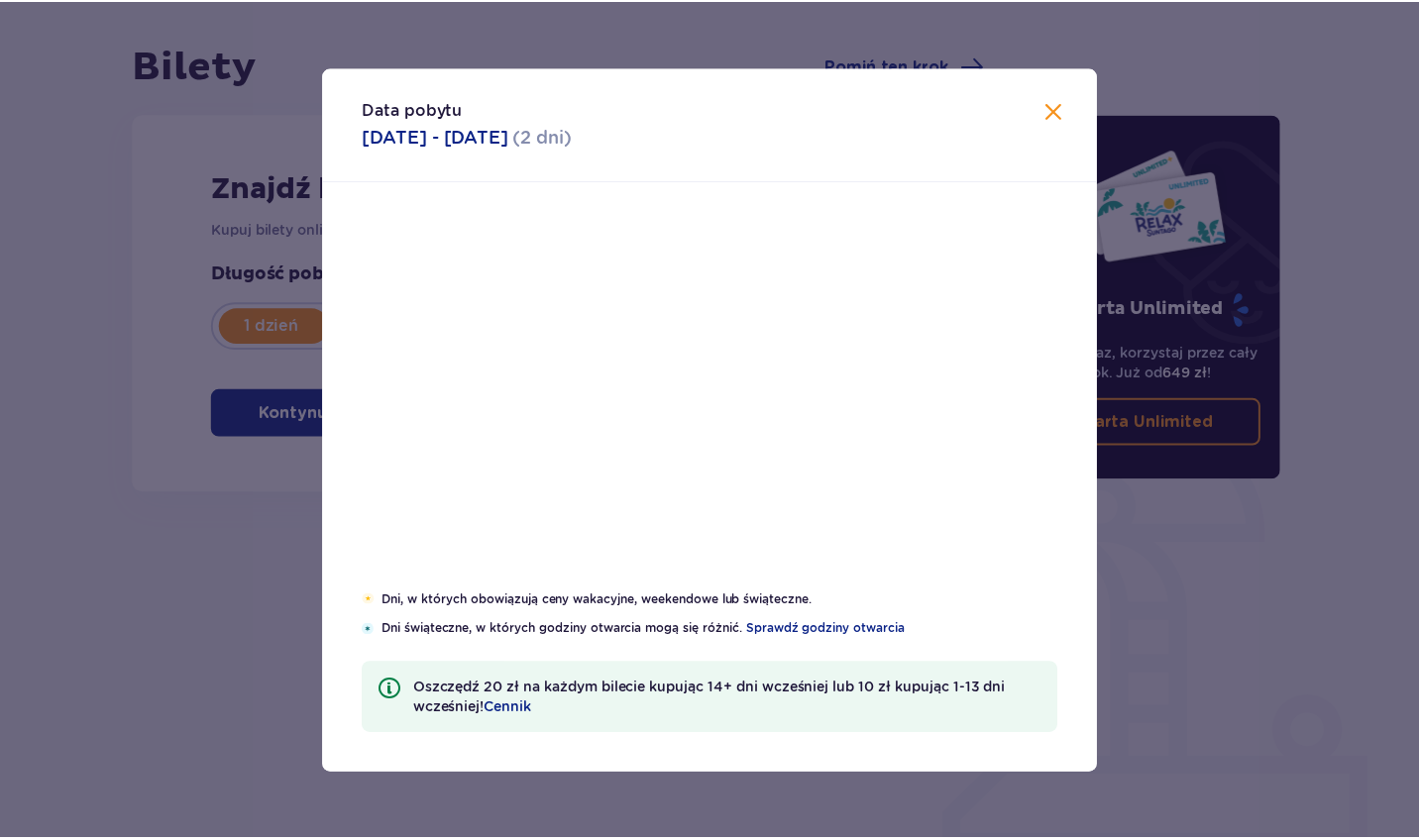 scroll, scrollTop: 169, scrollLeft: 0, axis: vertical 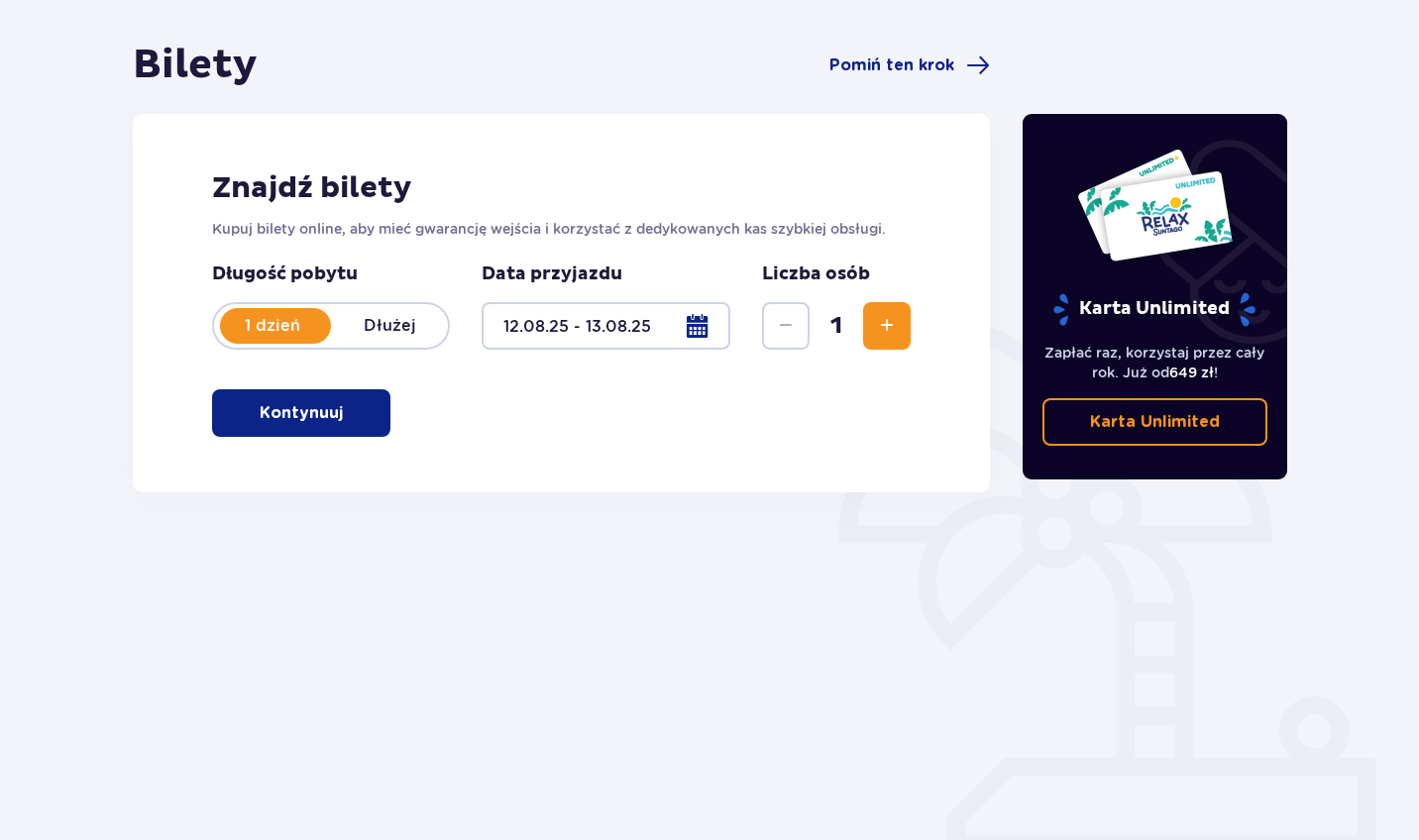 click at bounding box center (605, 326) 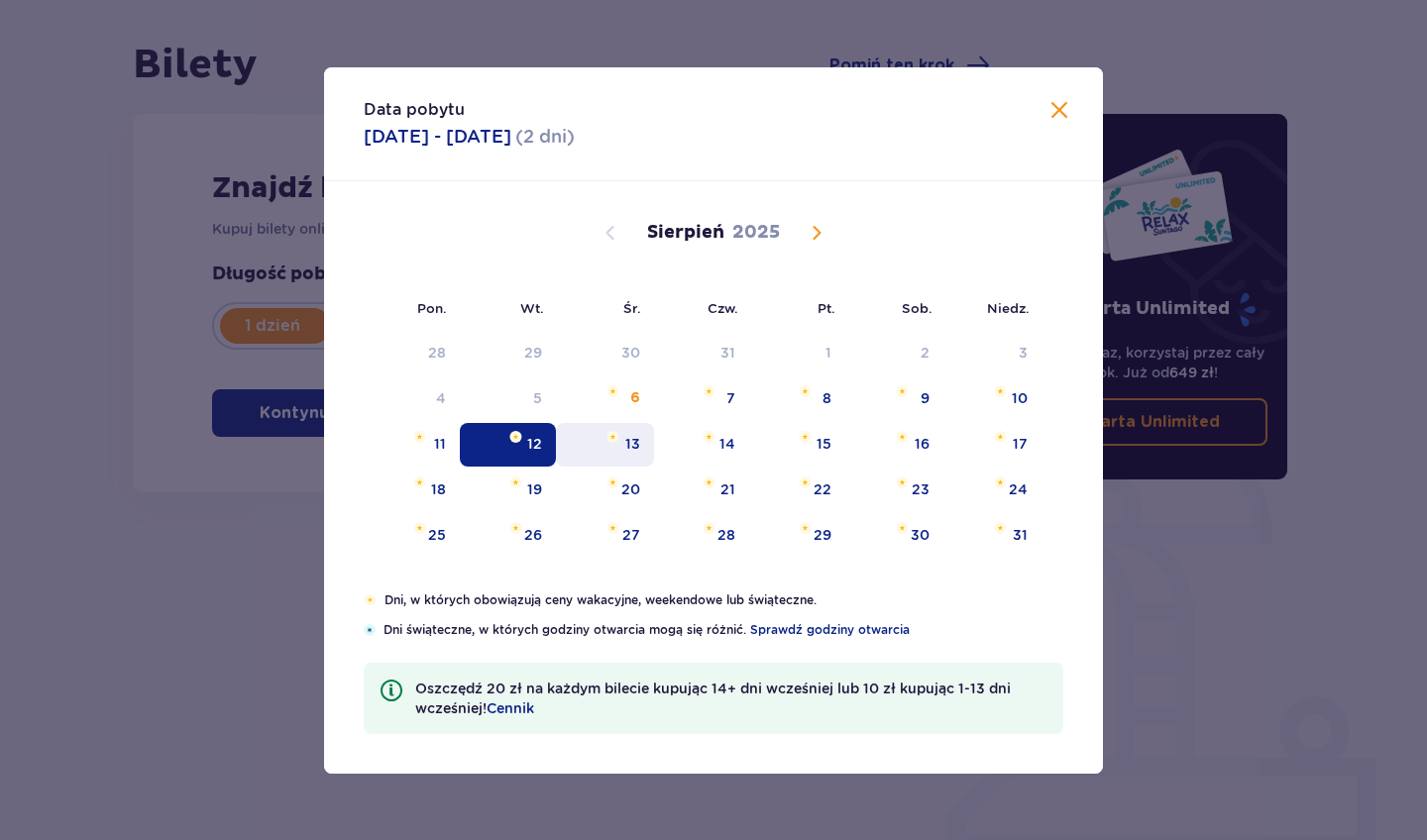 click on "13" at bounding box center (604, 445) 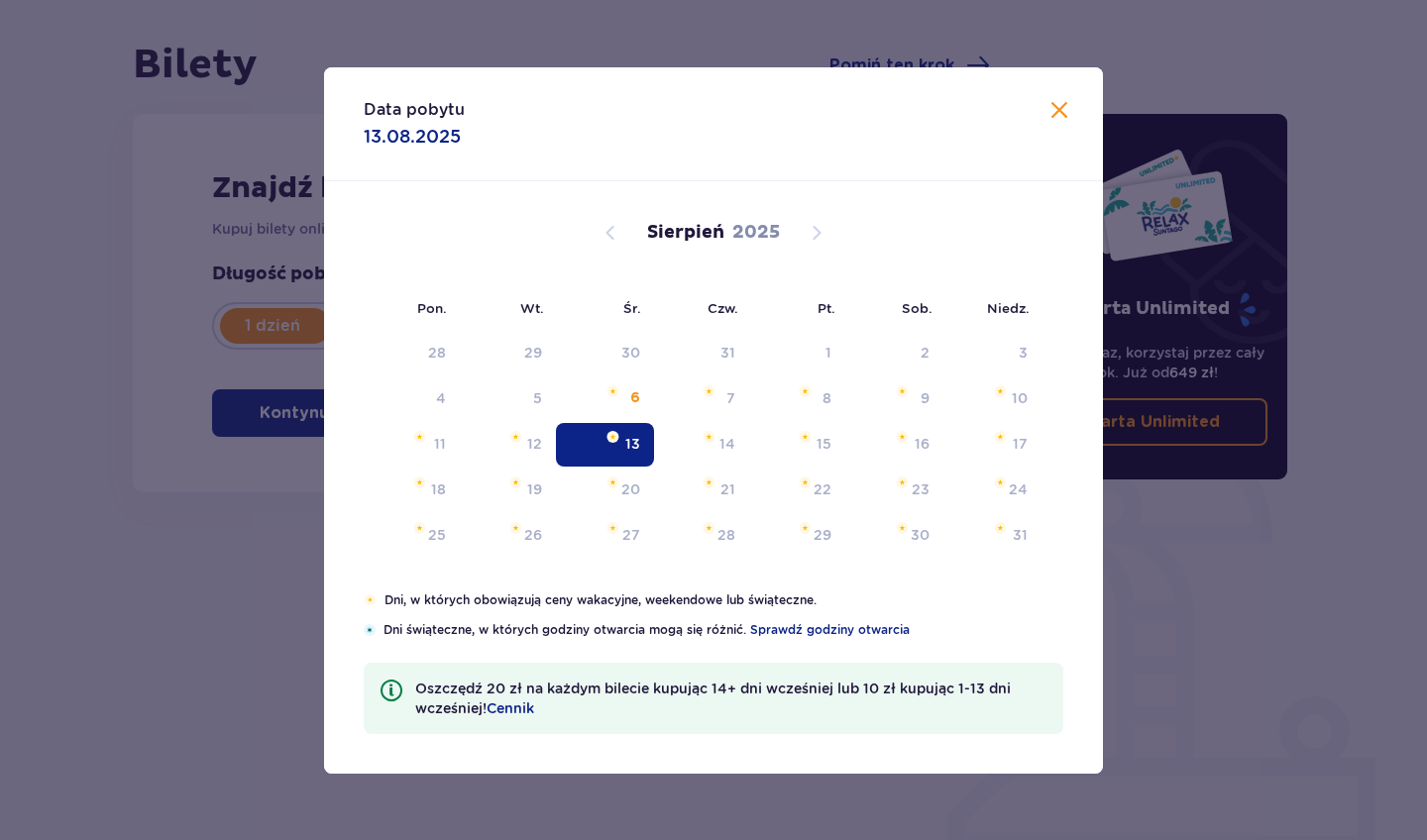type on "13.08.25" 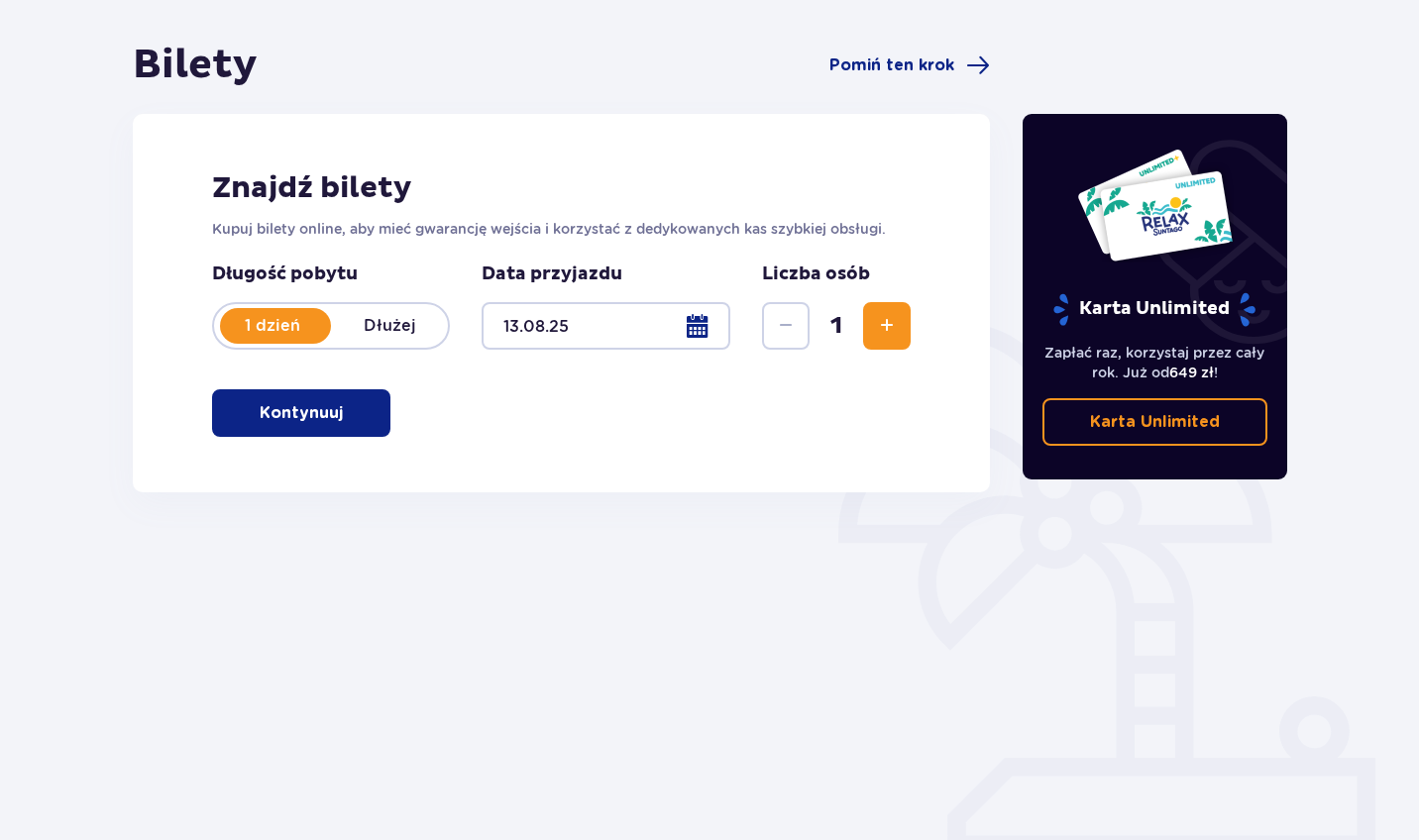 click on "Dłużej" at bounding box center [389, 326] 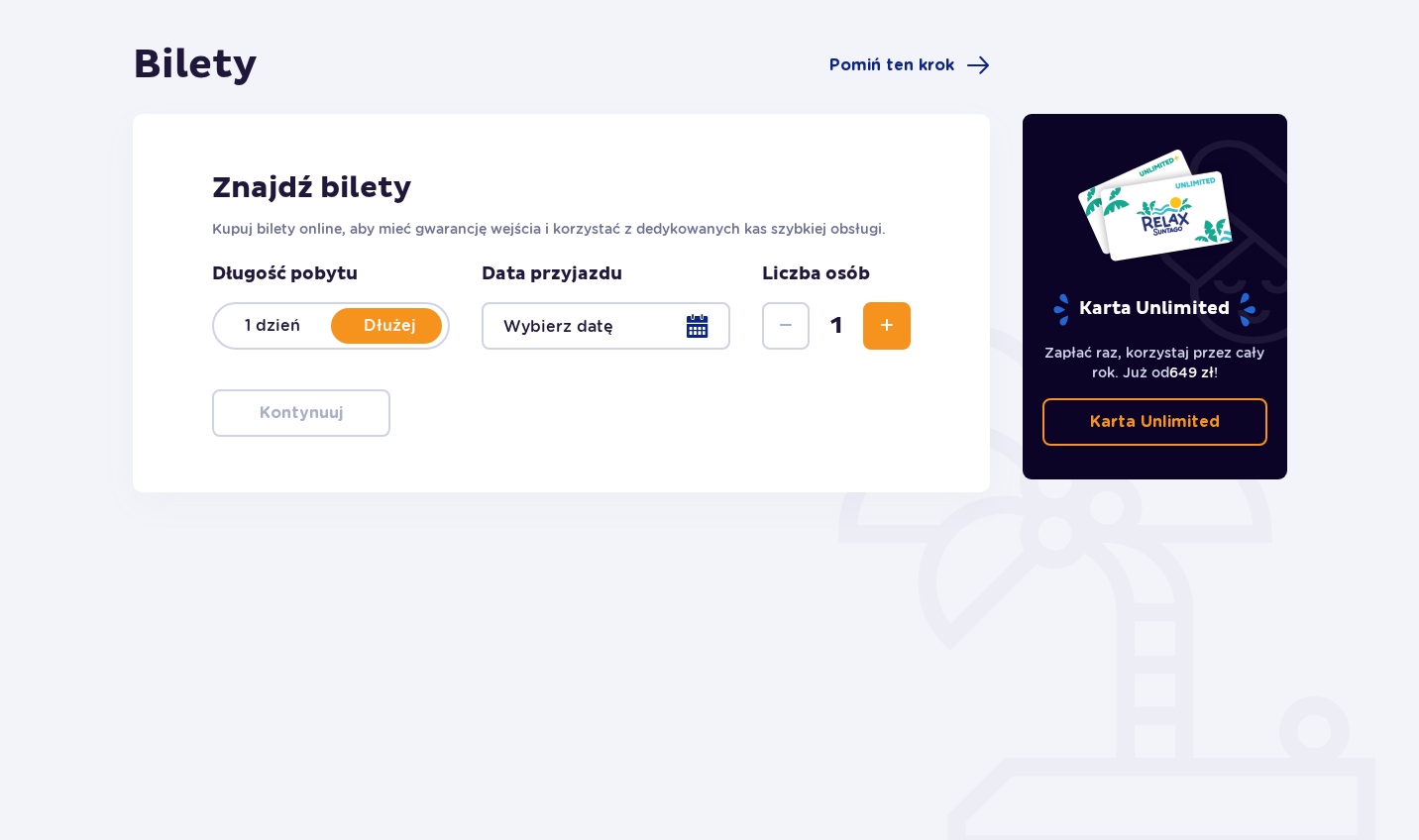 click at bounding box center [605, 326] 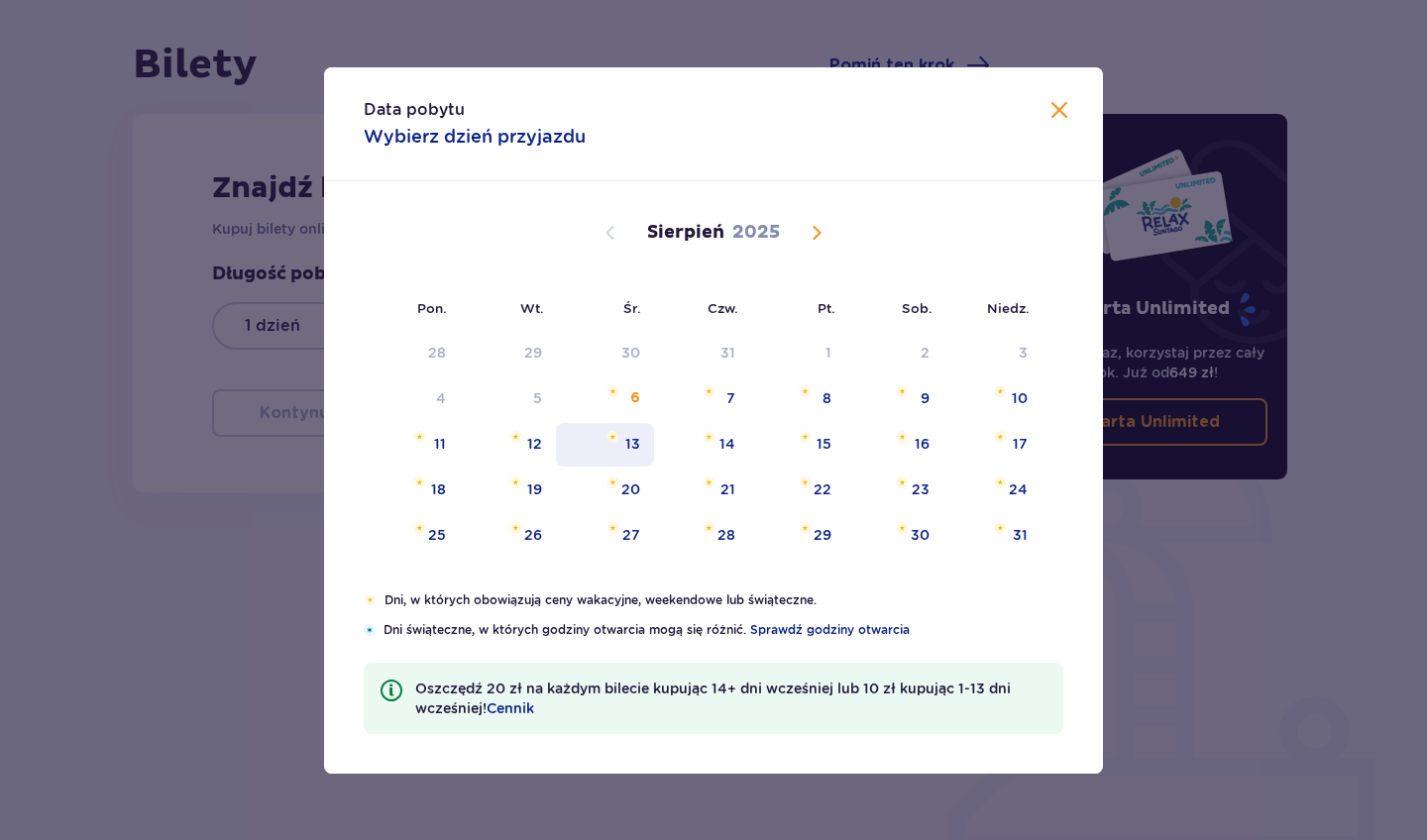click on "13" at bounding box center [632, 444] 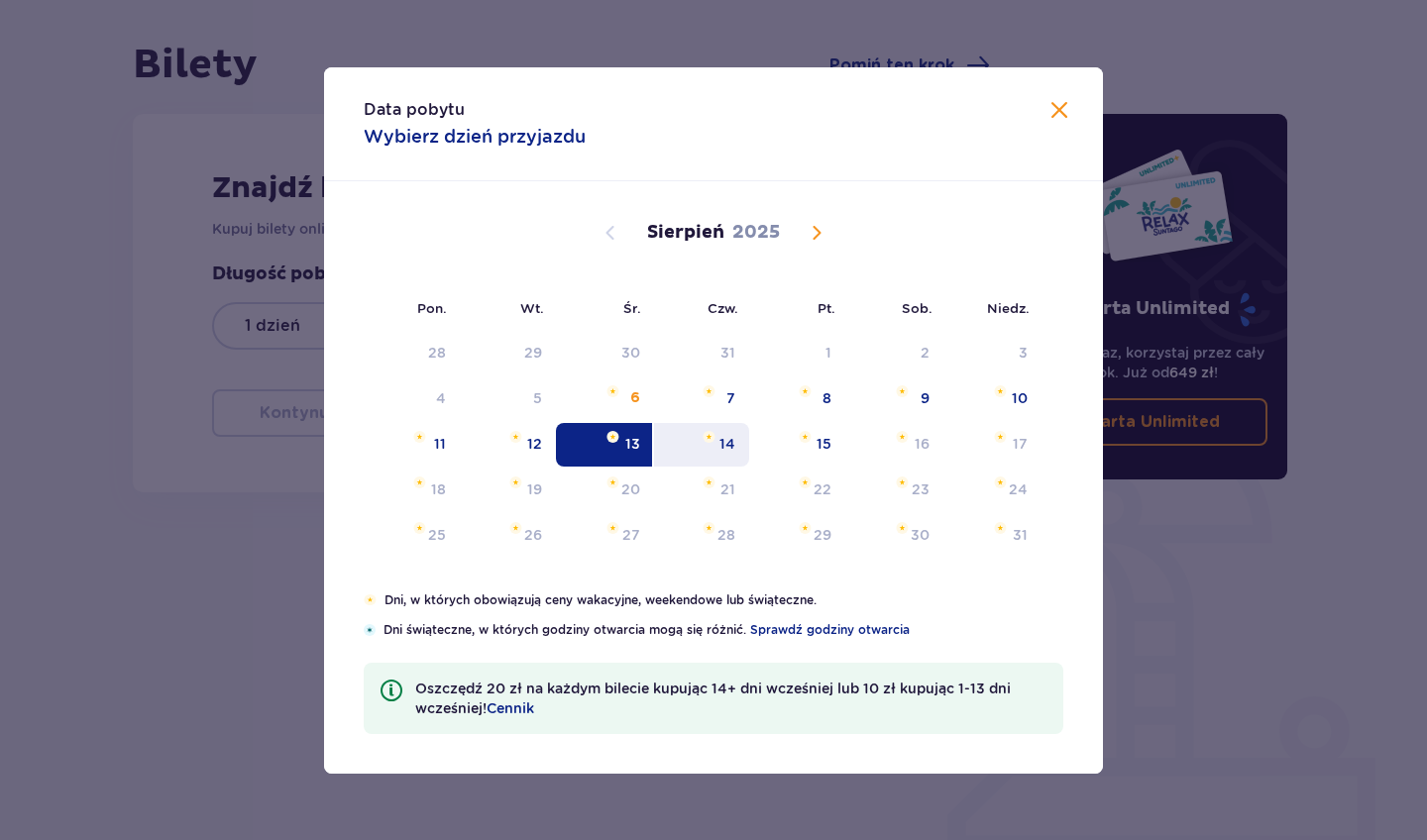 click on "14" at bounding box center (727, 444) 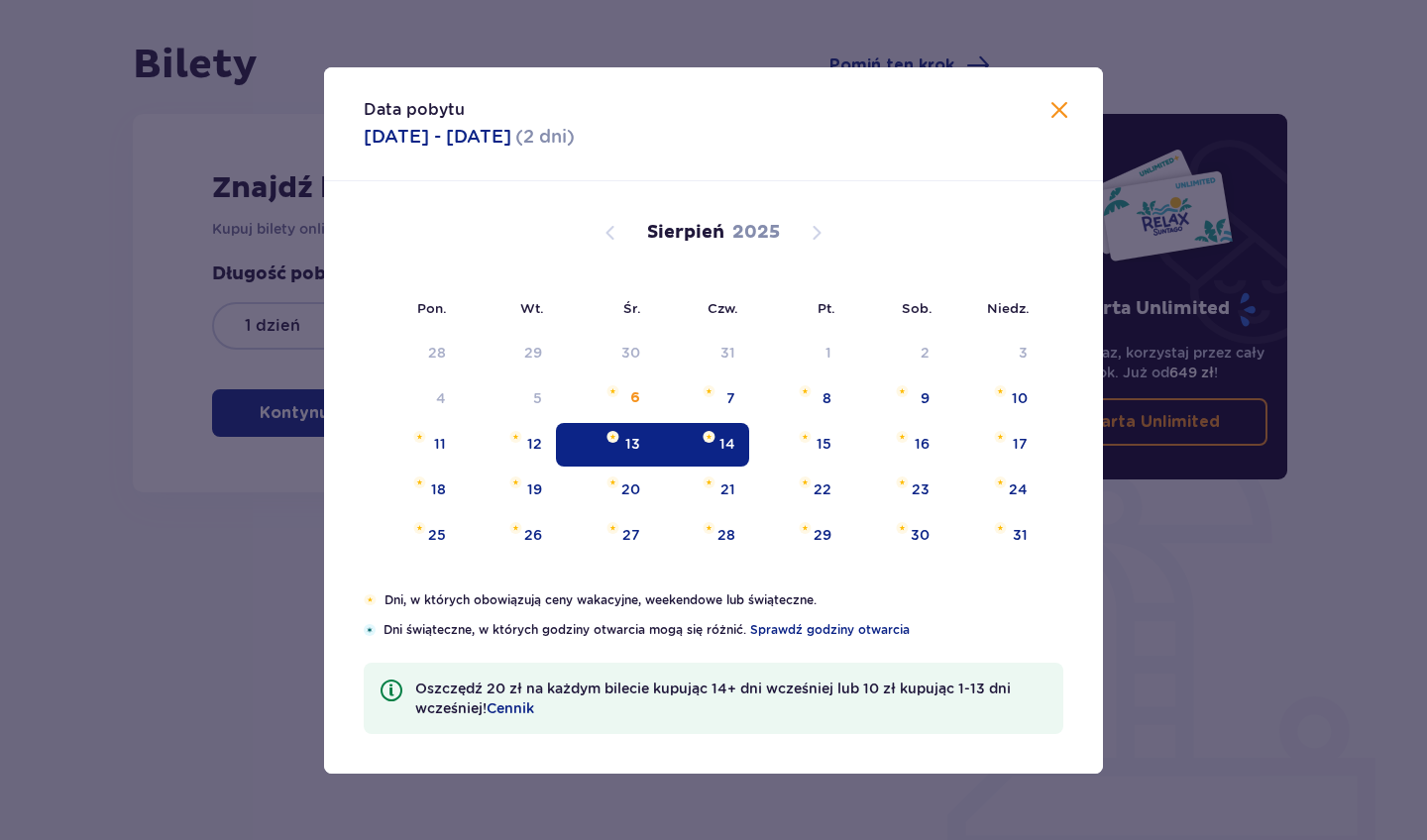 type on "[DATE] - [DATE]" 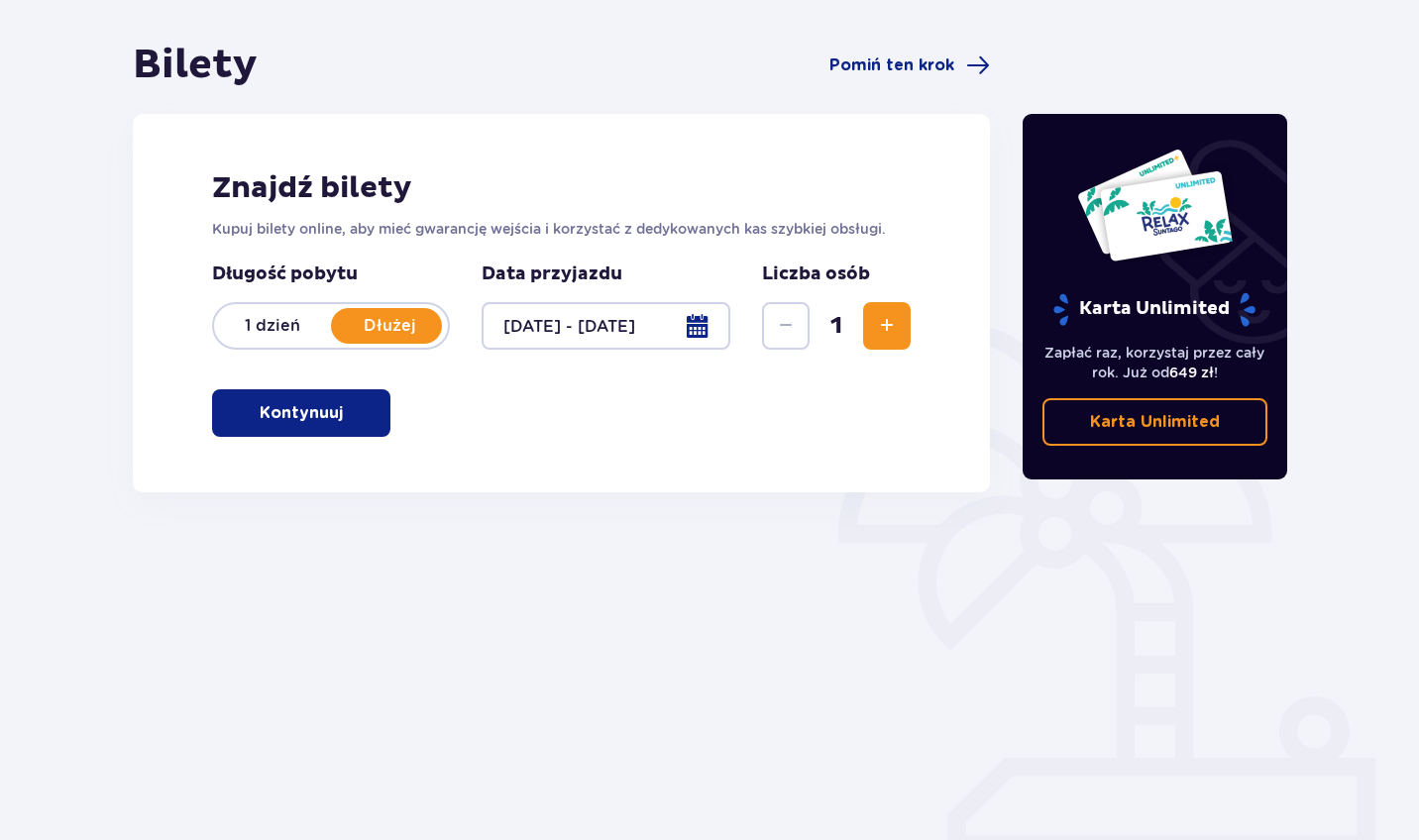 click at bounding box center (605, 326) 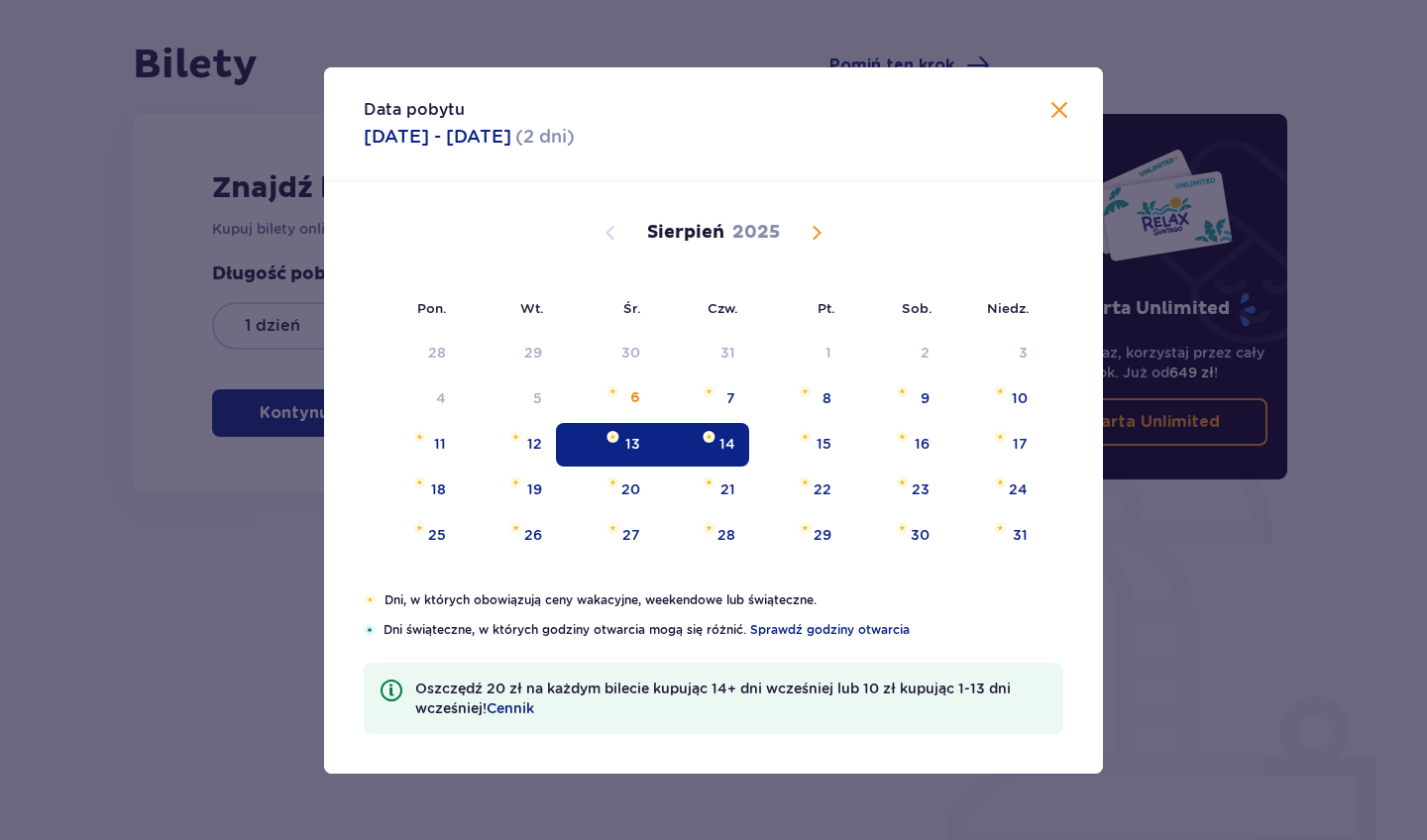 click on "Data pobytu [DATE] - [DATE] ( 2   dni ) Pon. Wt. Śr. Czw. Pt. Sob. Niedz. Lipiec 2025 30 1 2 3 4 5 6 7 8 9 10 11 12 13 14 15 16 17 18 19 20 21 22 23 24 25 26 27 28 29 30 31 1 2 3 Sierpień 2025 28 29 30 31 1 2 3 4 5 6 7 8 9 10 11 12 13 14 15 16 17 18 19 20 21 22 23 24 25 26 27 28 29 30 31 Wrzesień 2025 1 2 3 4 5 6 7 8 9 10 11 12 13 14 15 16 17 18 19 20 21 22 23 24 25 26 27 28 29 30 1 2 3 4 5 Dni, w których obowiązują ceny wakacyjne, weekendowe lub świąteczne. Dni świąteczne, w których godziny otwarcia mogą się różnić.   Sprawdź godziny otwarcia Oszczędź 20 zł na każdym bilecie kupując 14+ dni wcześniej lub 10 zł kupując 1-13 dni wcześniej!  Cennik" at bounding box center [714, 420] 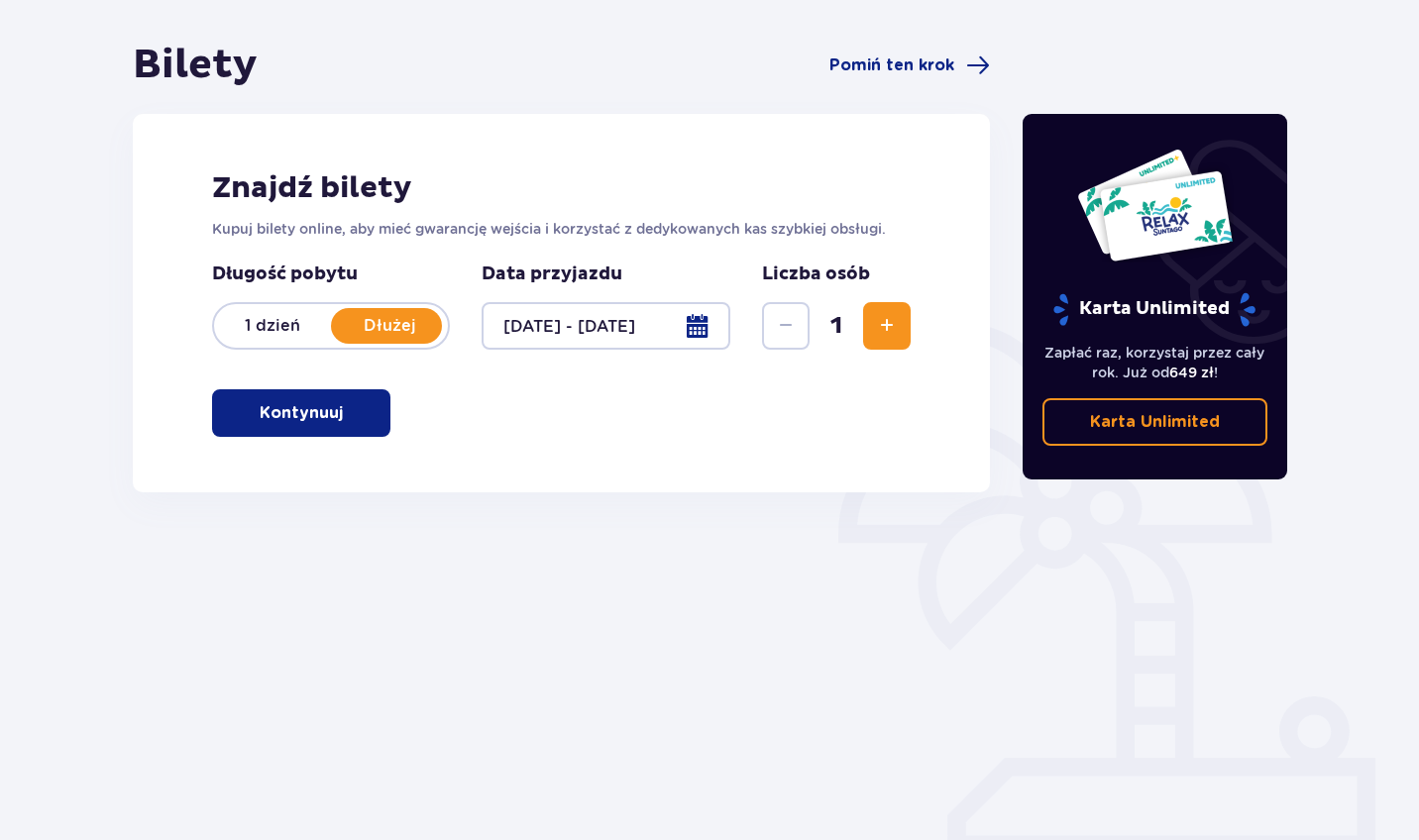 click at bounding box center (887, 326) 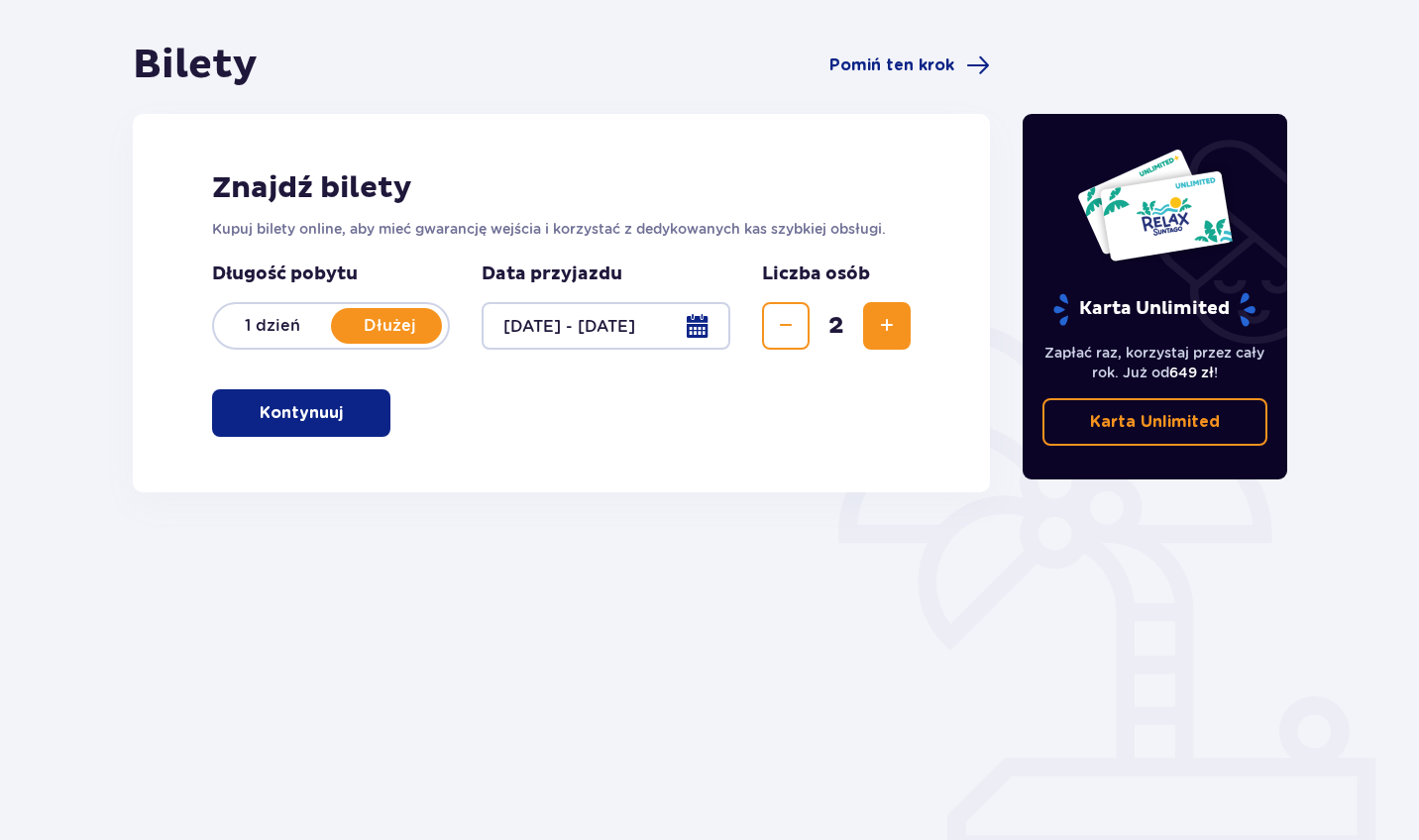 click on "Kontynuuj" at bounding box center (301, 413) 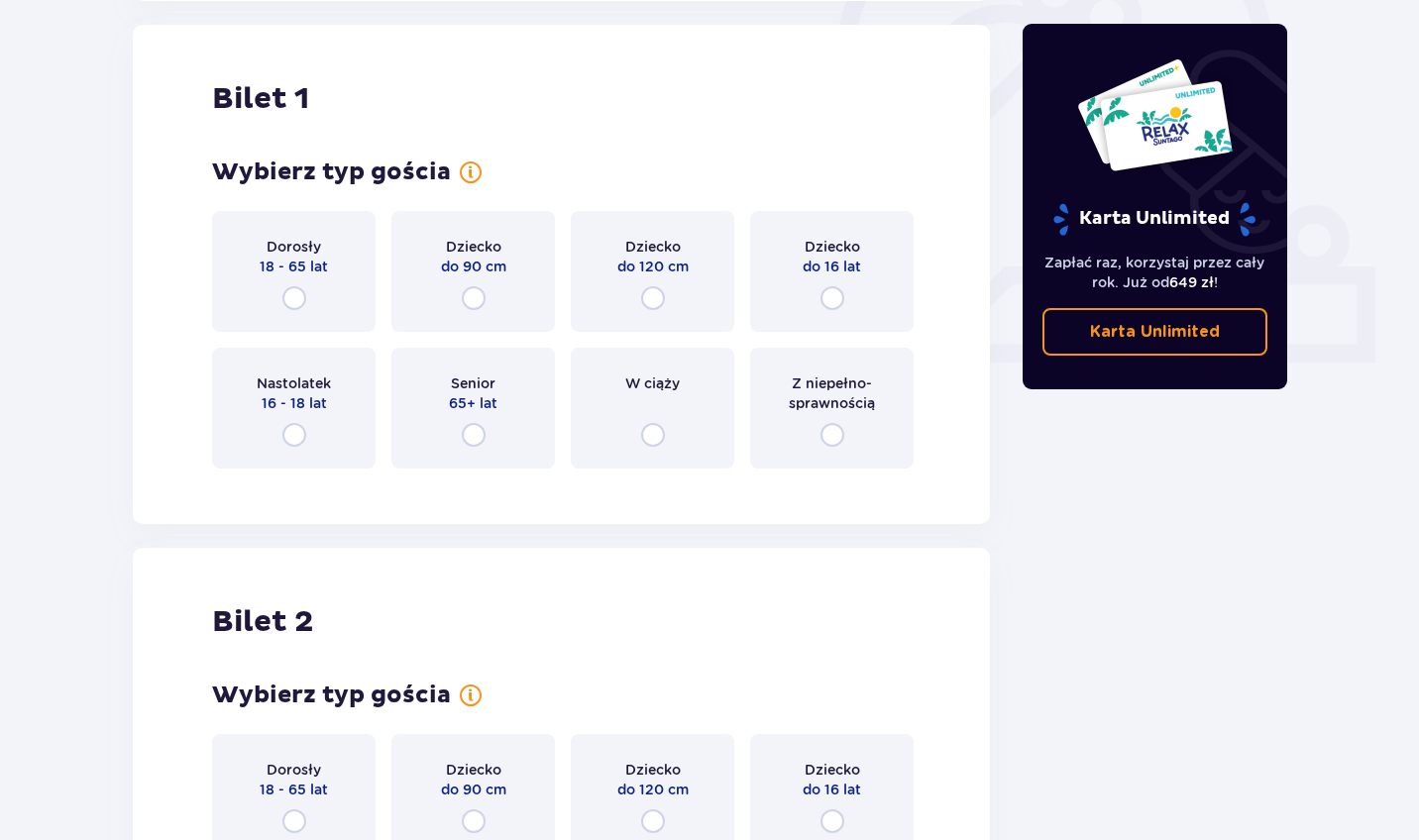scroll, scrollTop: 662, scrollLeft: 0, axis: vertical 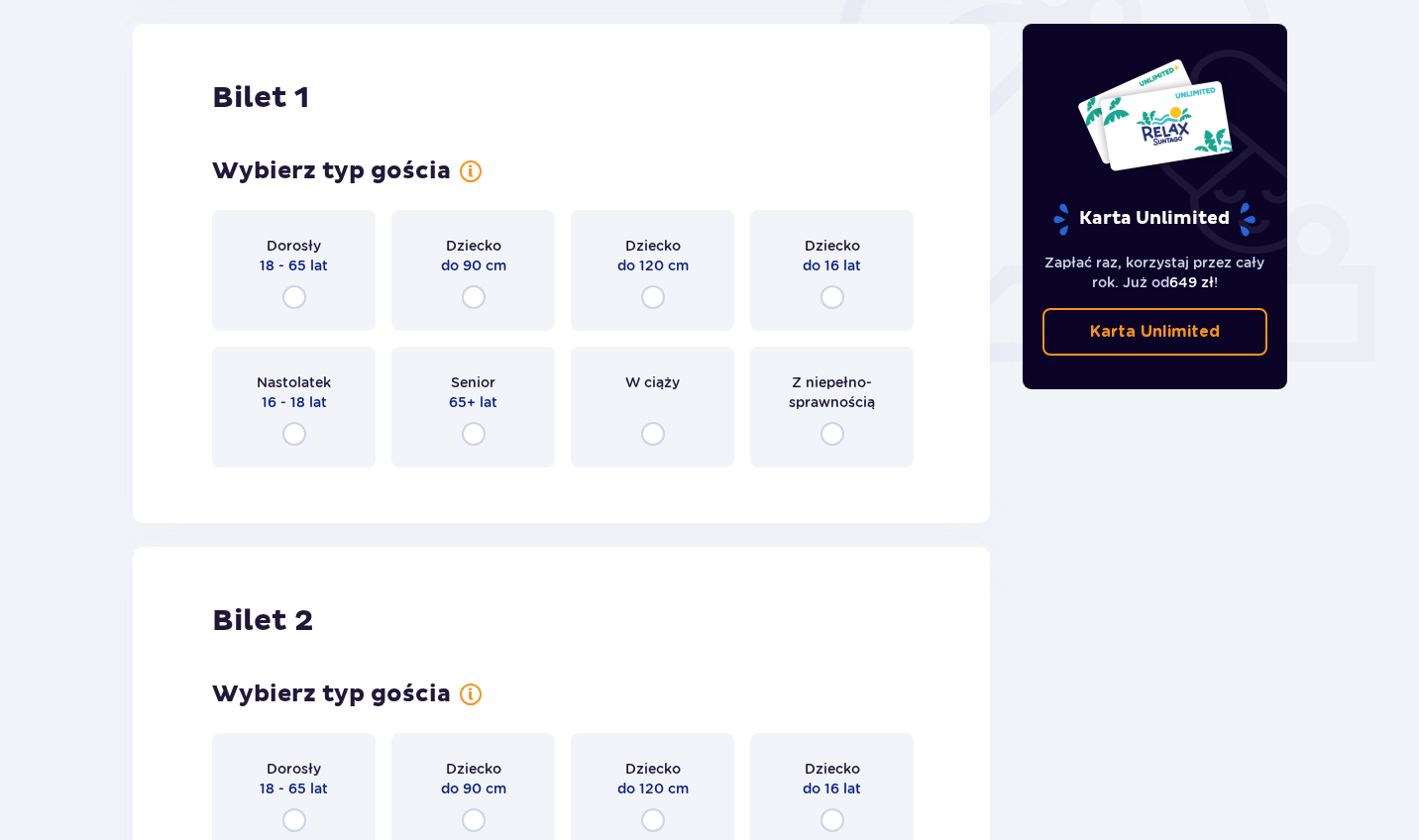 click at bounding box center (294, 297) 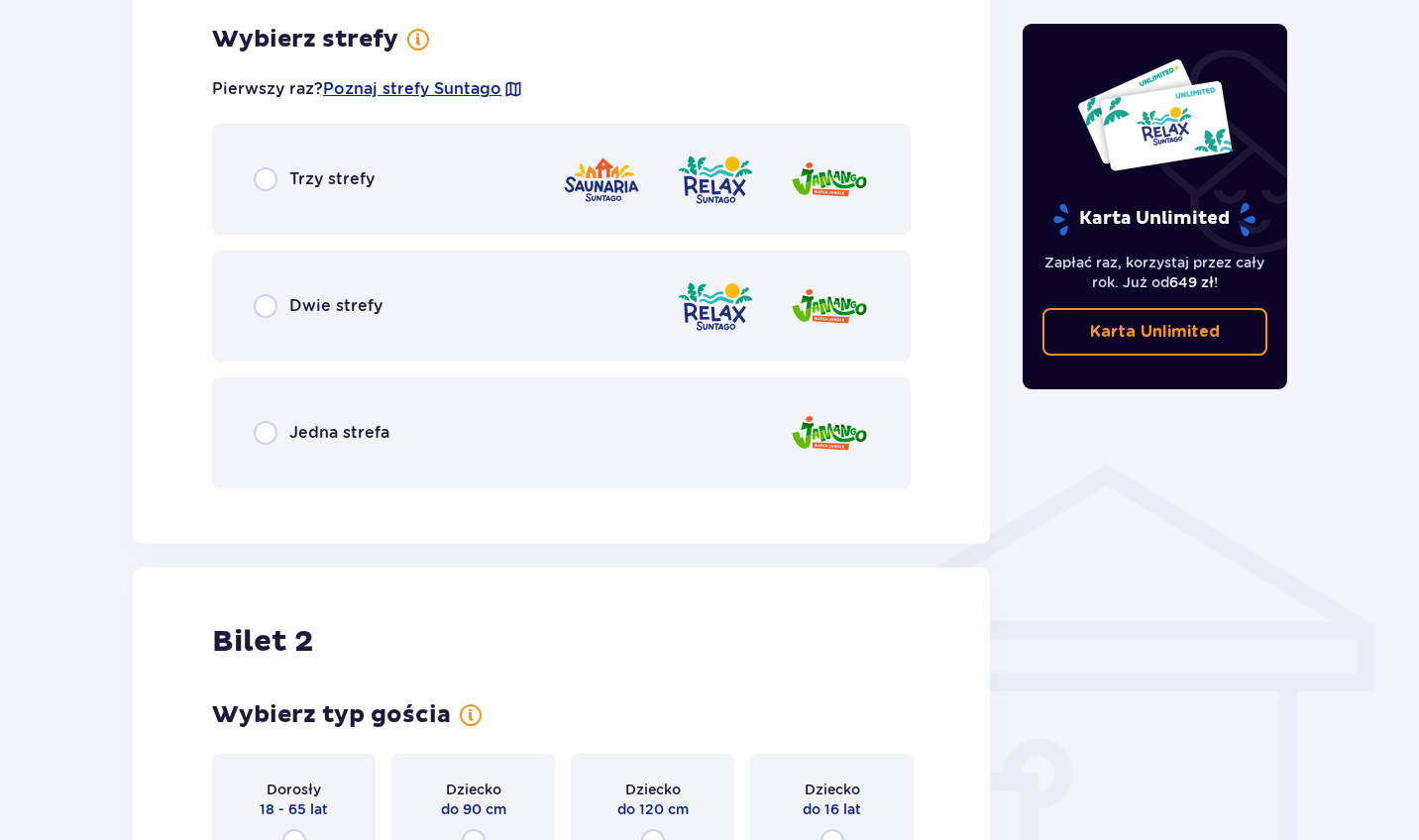 scroll, scrollTop: 1145, scrollLeft: 0, axis: vertical 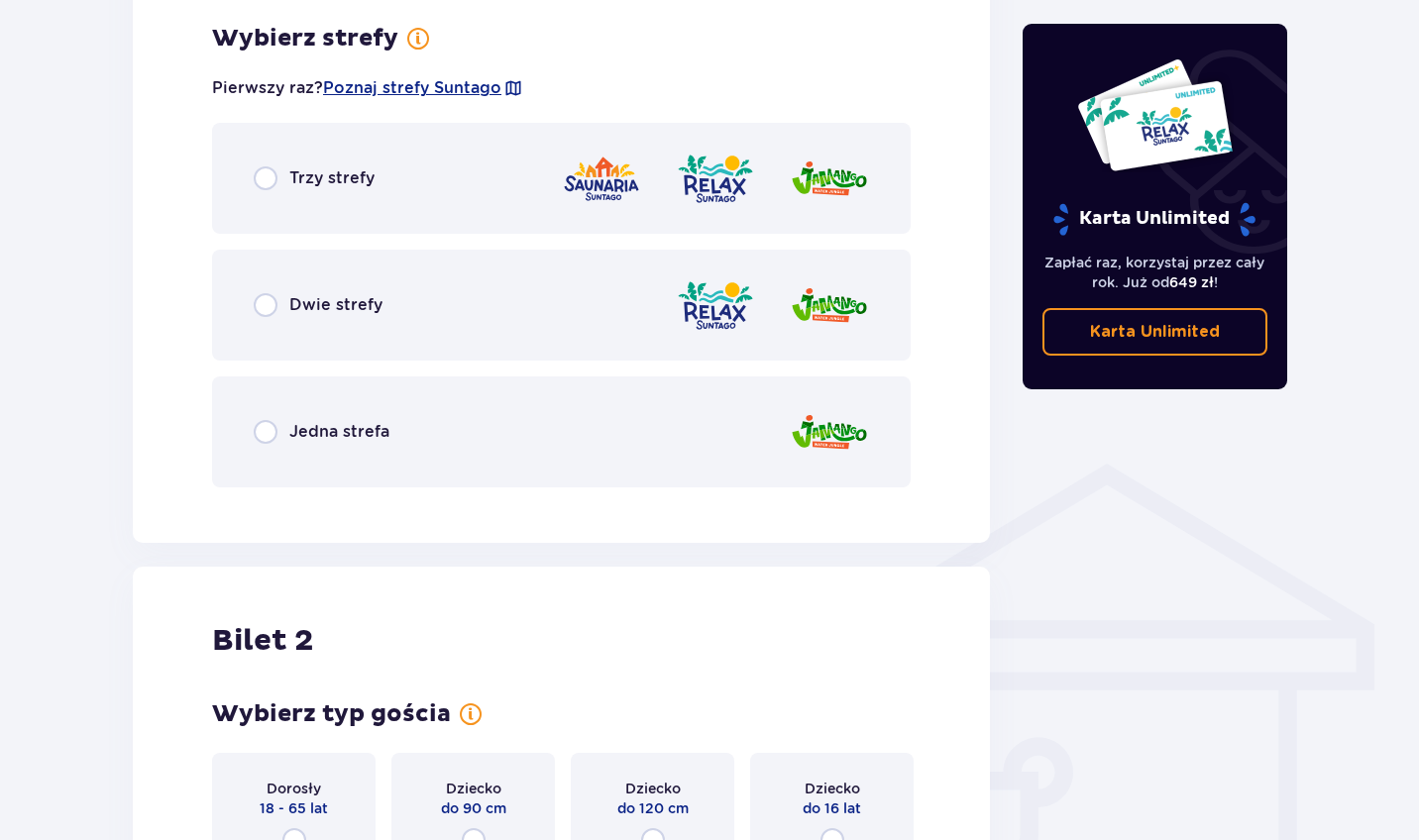 click at bounding box center [266, 178] 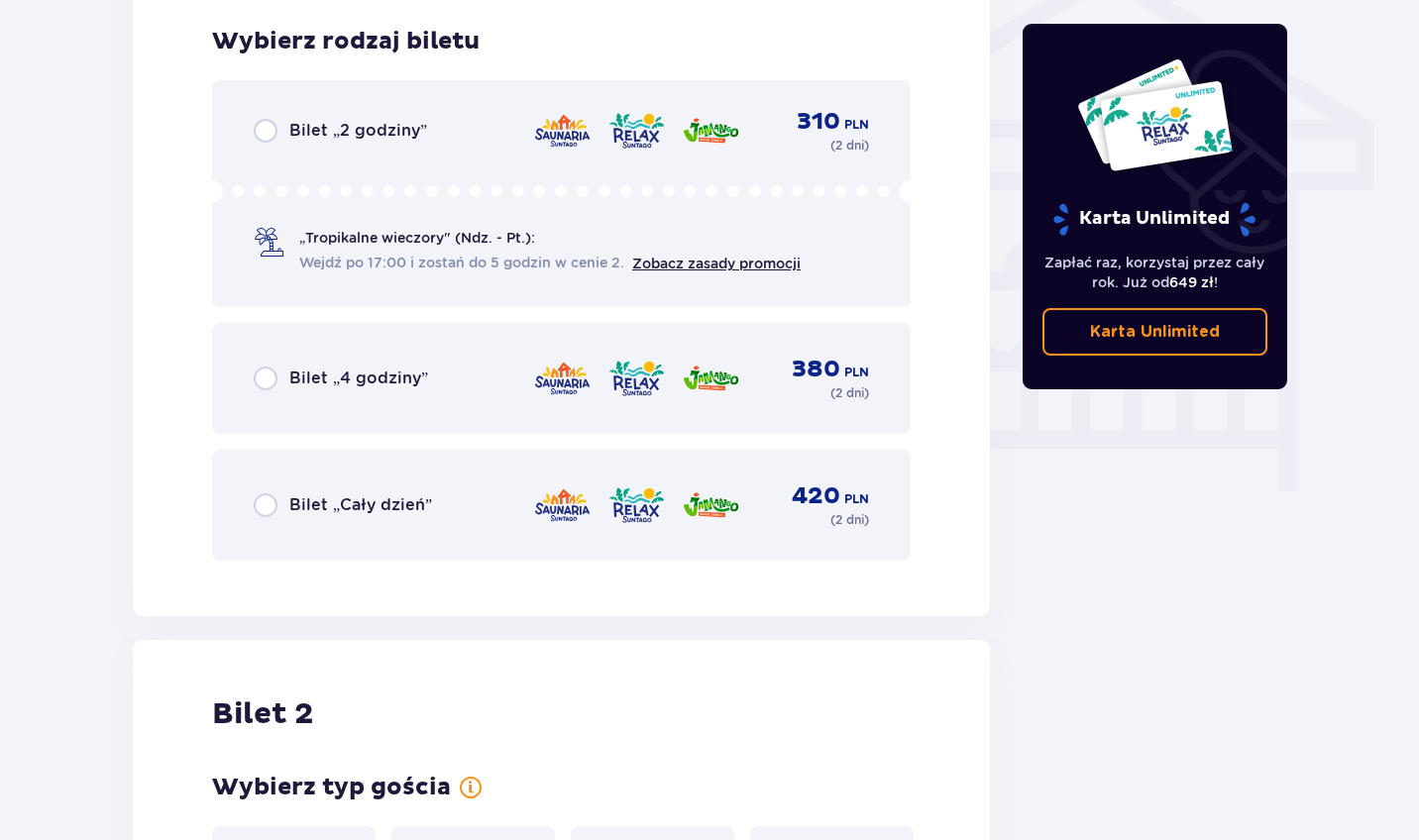 scroll, scrollTop: 1648, scrollLeft: 0, axis: vertical 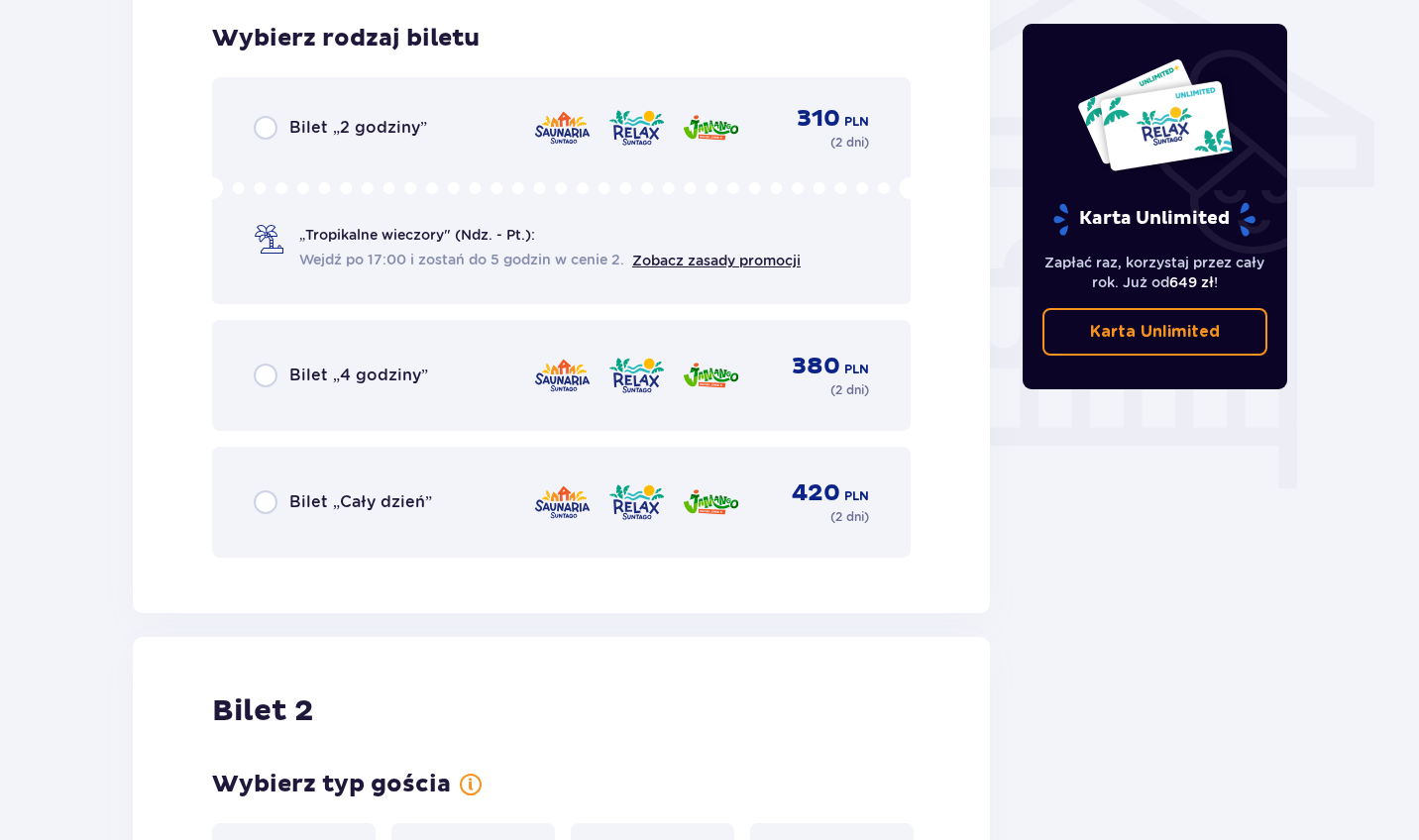 click at bounding box center [266, 502] 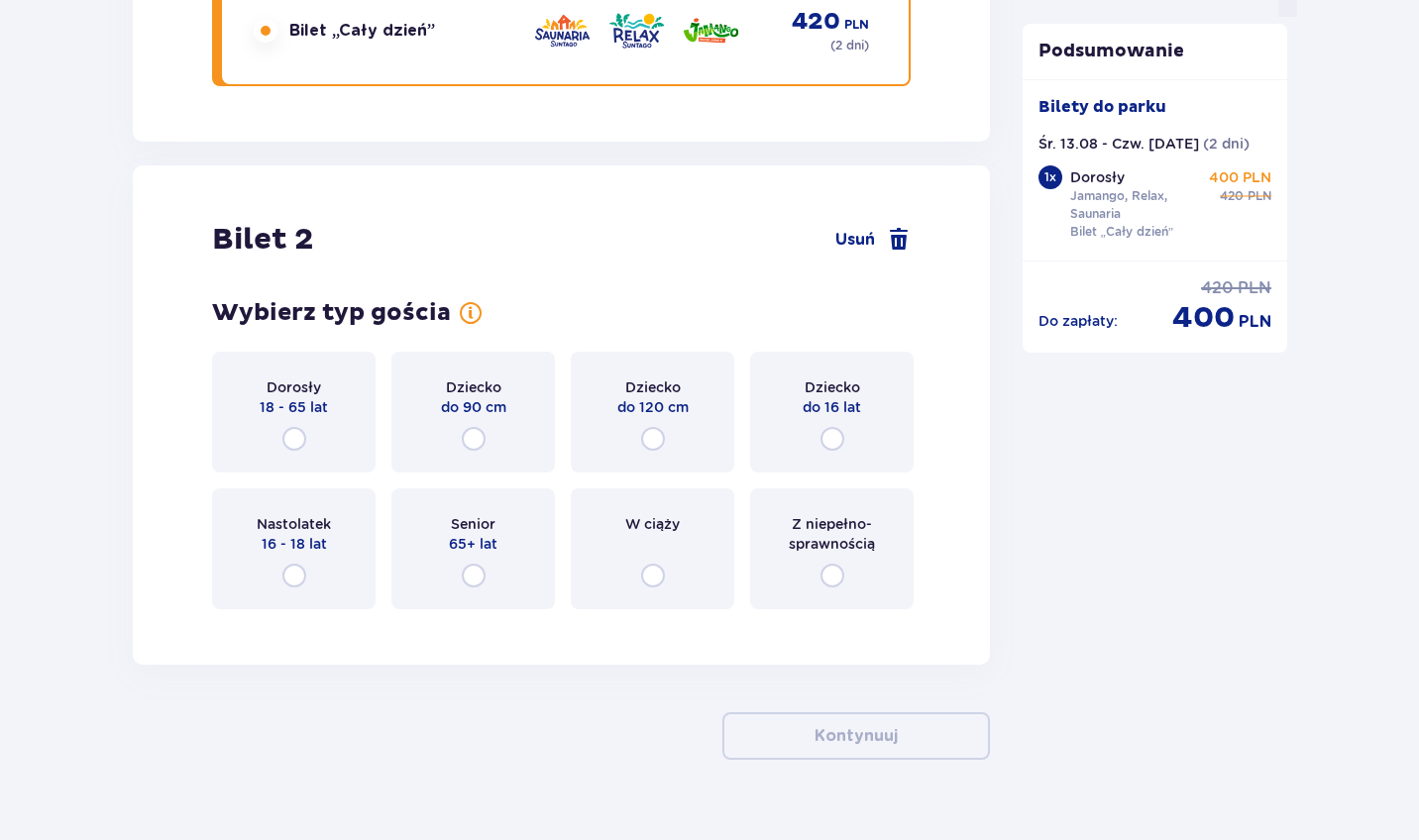 scroll, scrollTop: 2158, scrollLeft: 0, axis: vertical 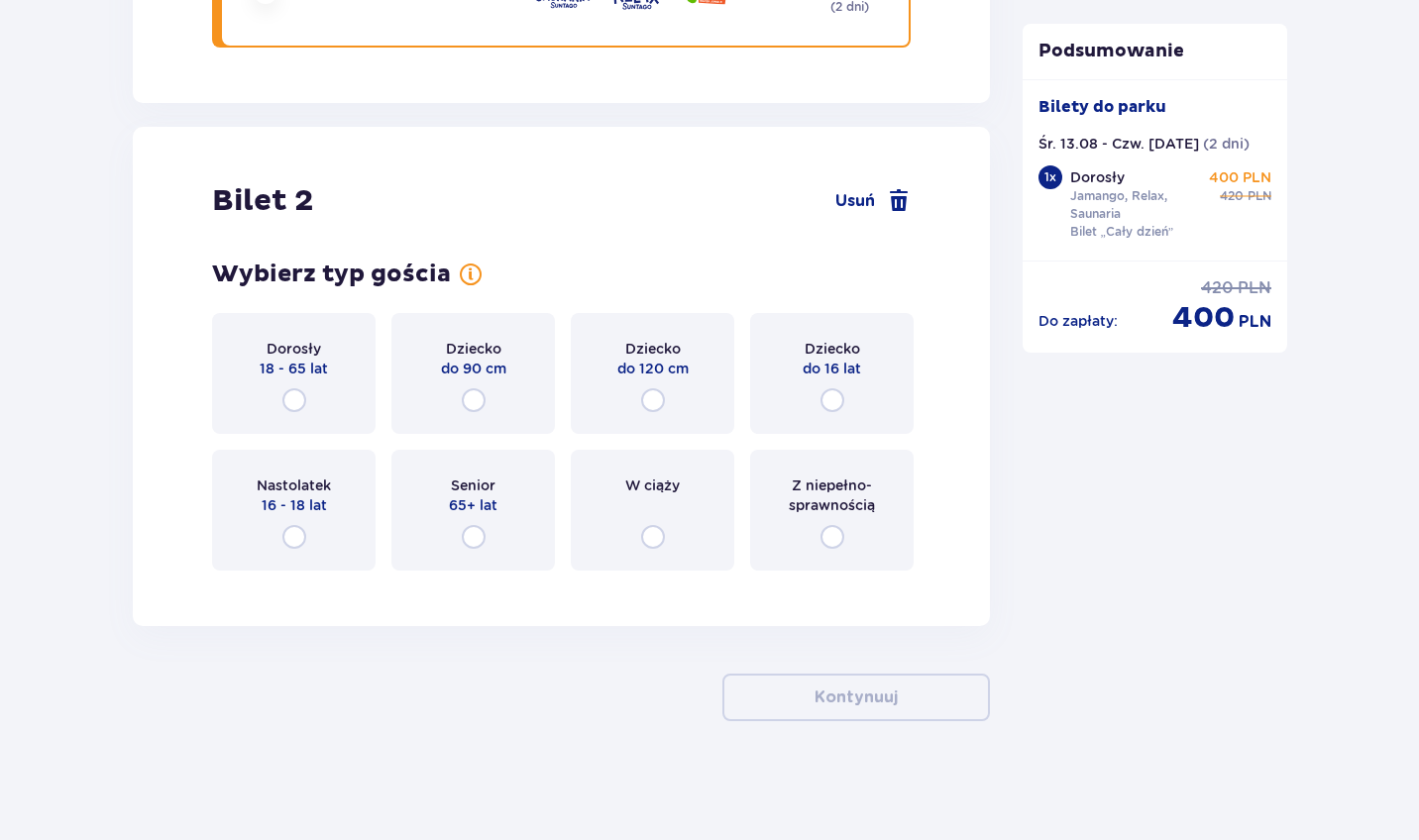click at bounding box center [294, 400] 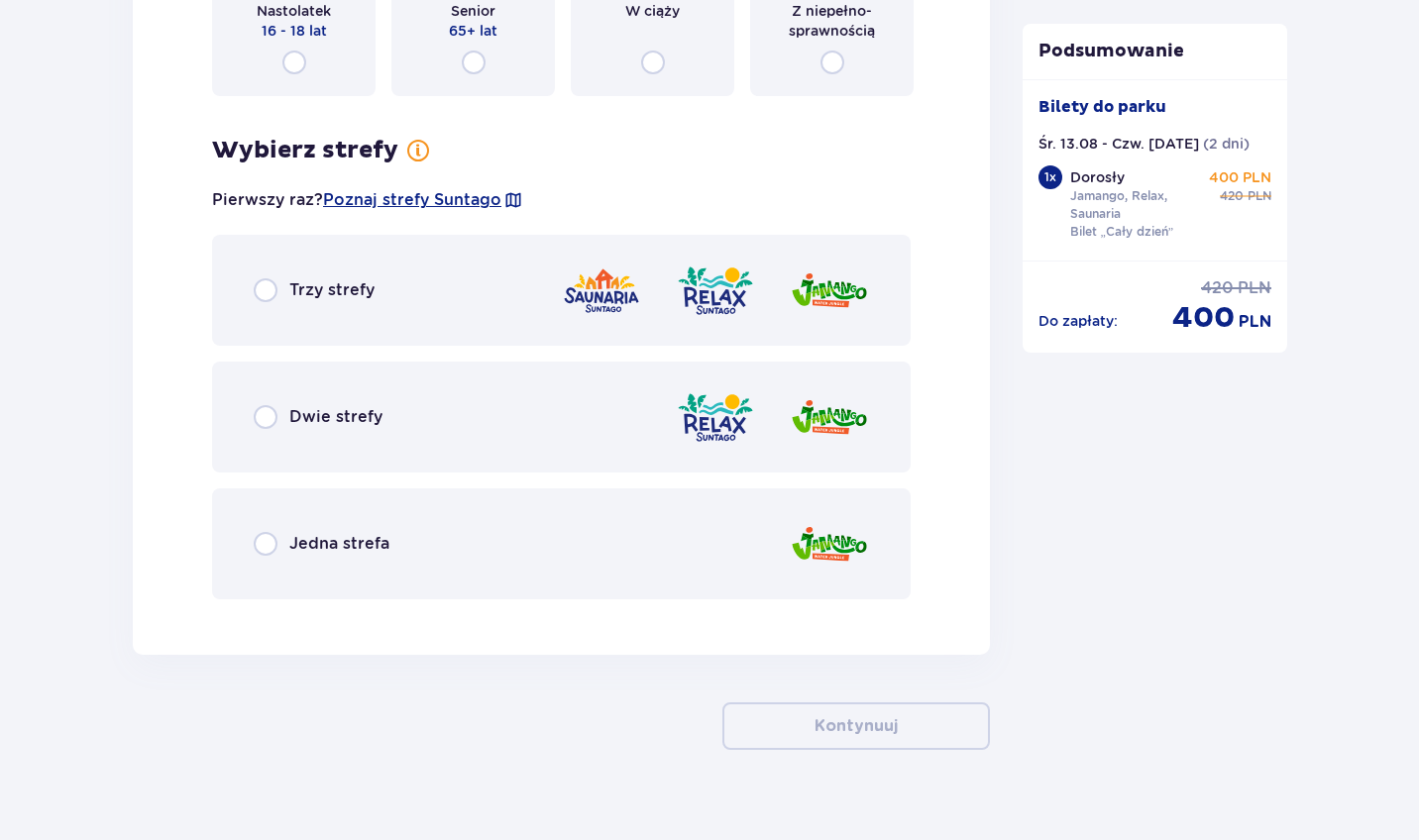 scroll, scrollTop: 2662, scrollLeft: 0, axis: vertical 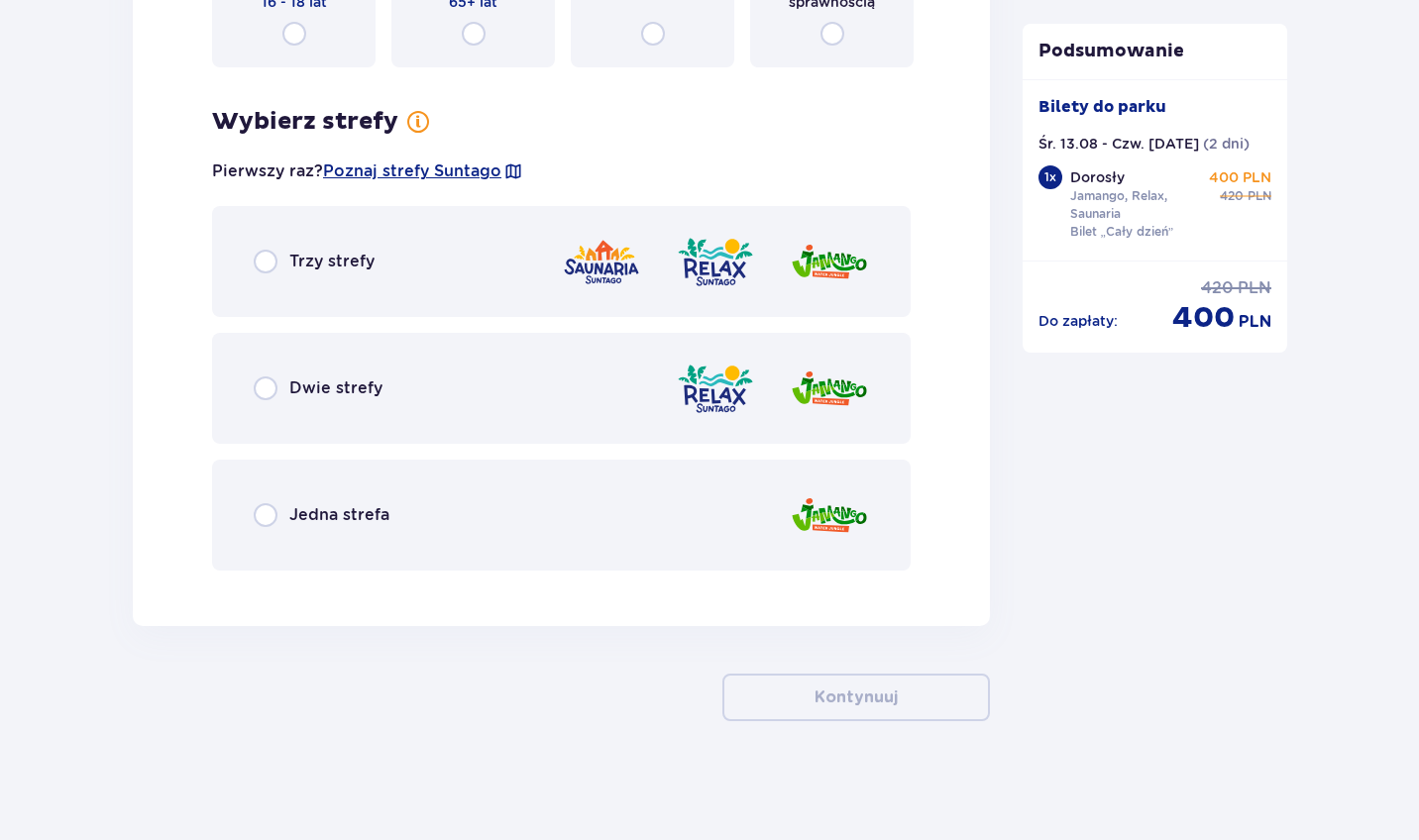 click at bounding box center (266, 262) 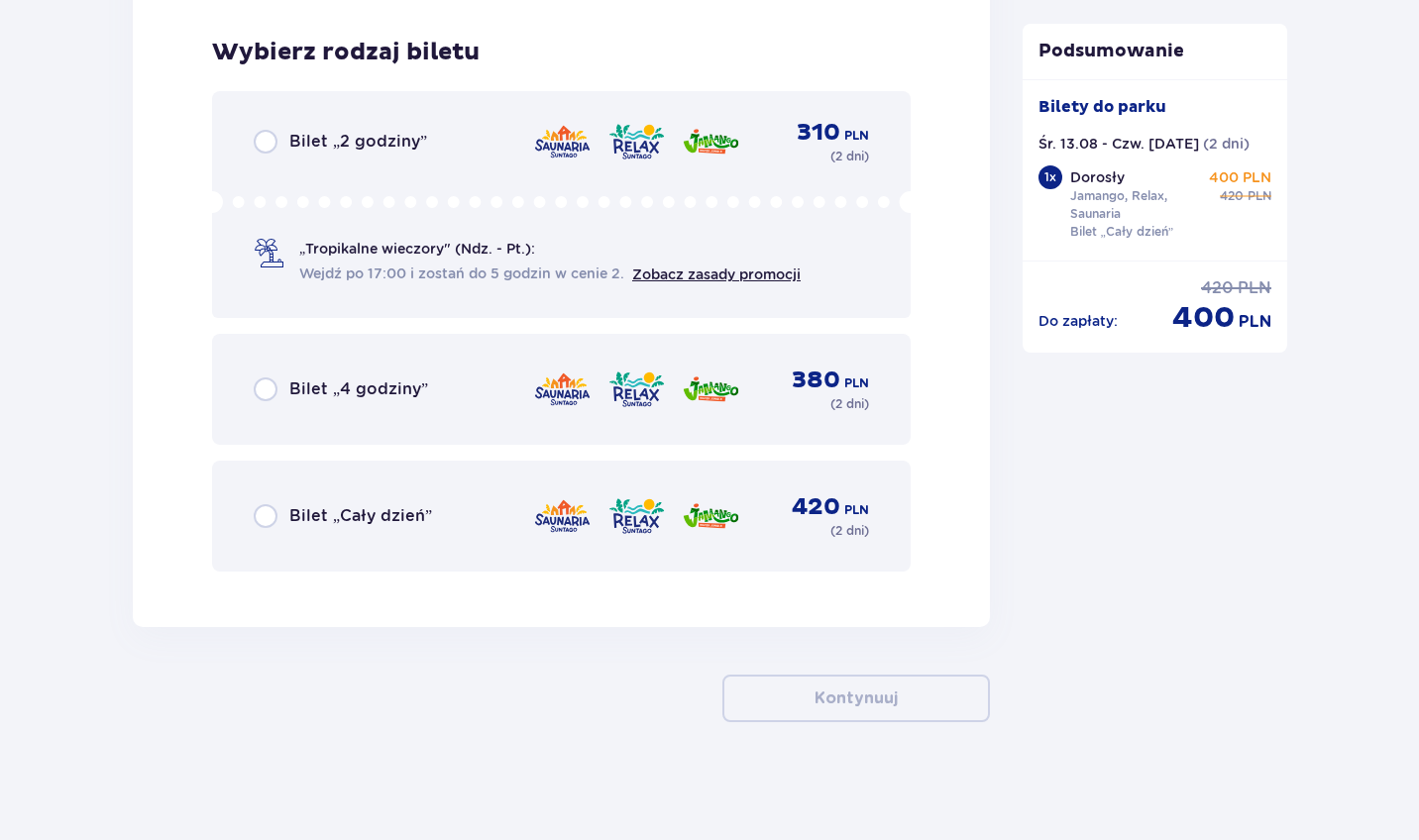 scroll, scrollTop: 3235, scrollLeft: 0, axis: vertical 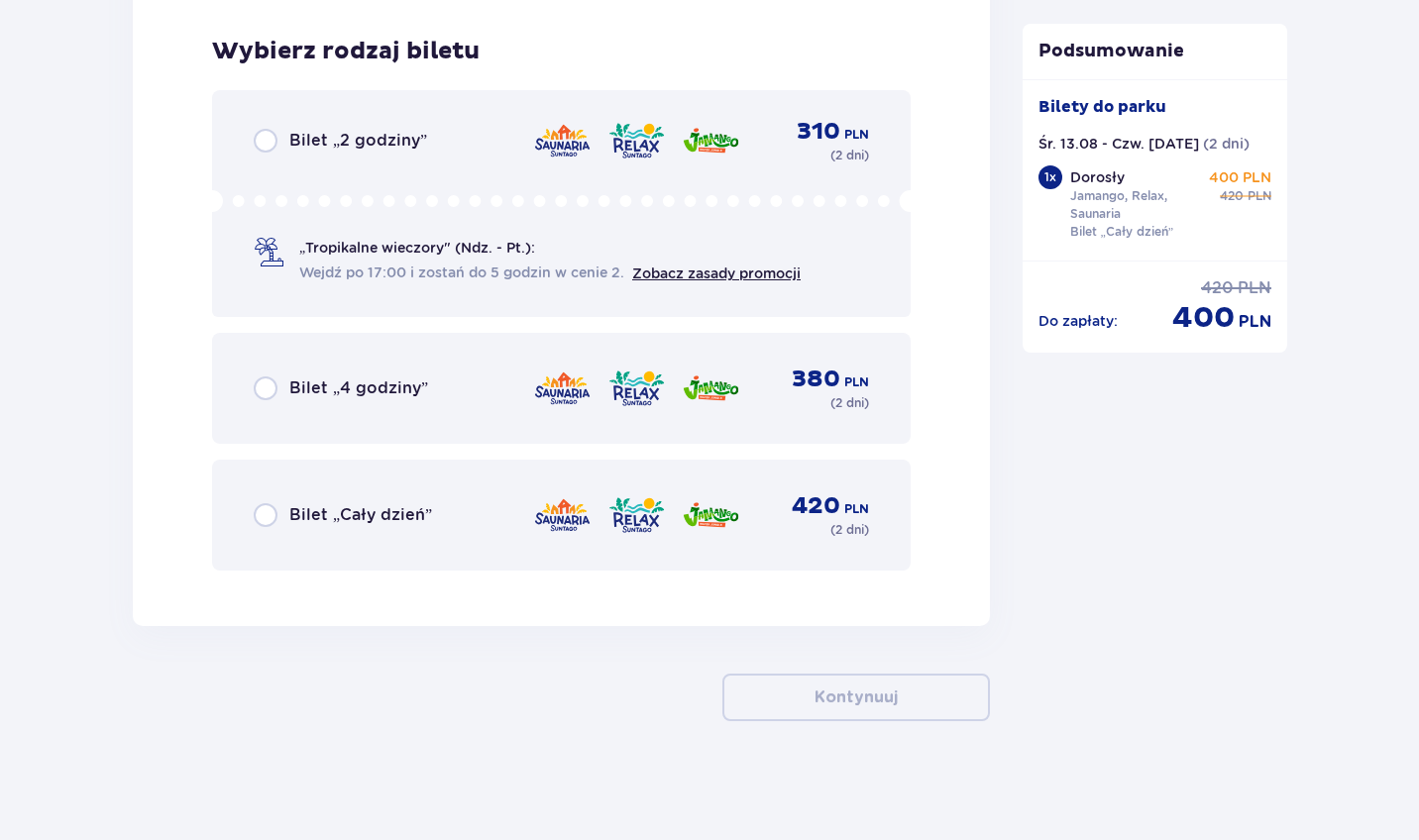 click at bounding box center (266, 515) 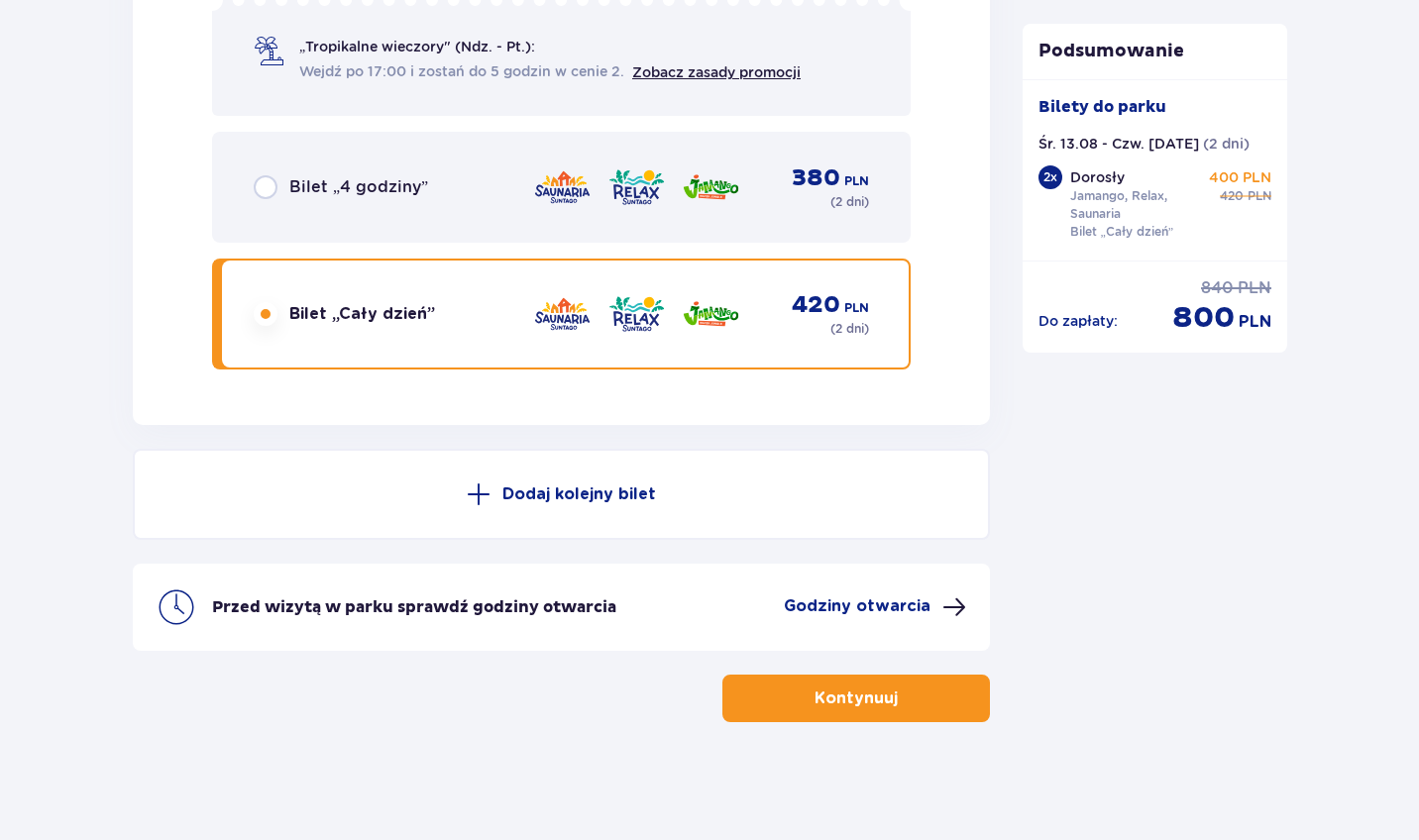 scroll, scrollTop: 3437, scrollLeft: 0, axis: vertical 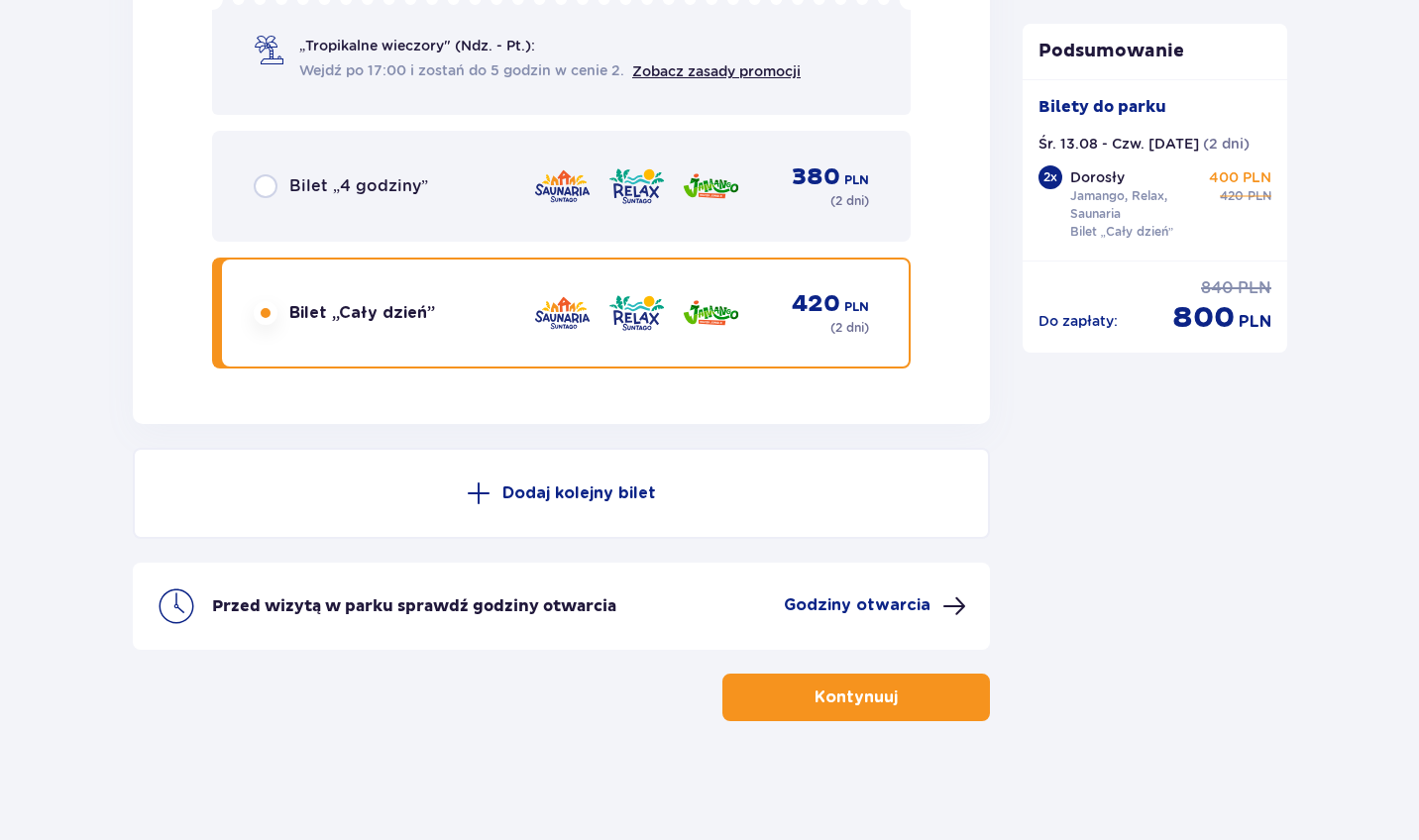 click on "Kontynuuj" at bounding box center [856, 697] 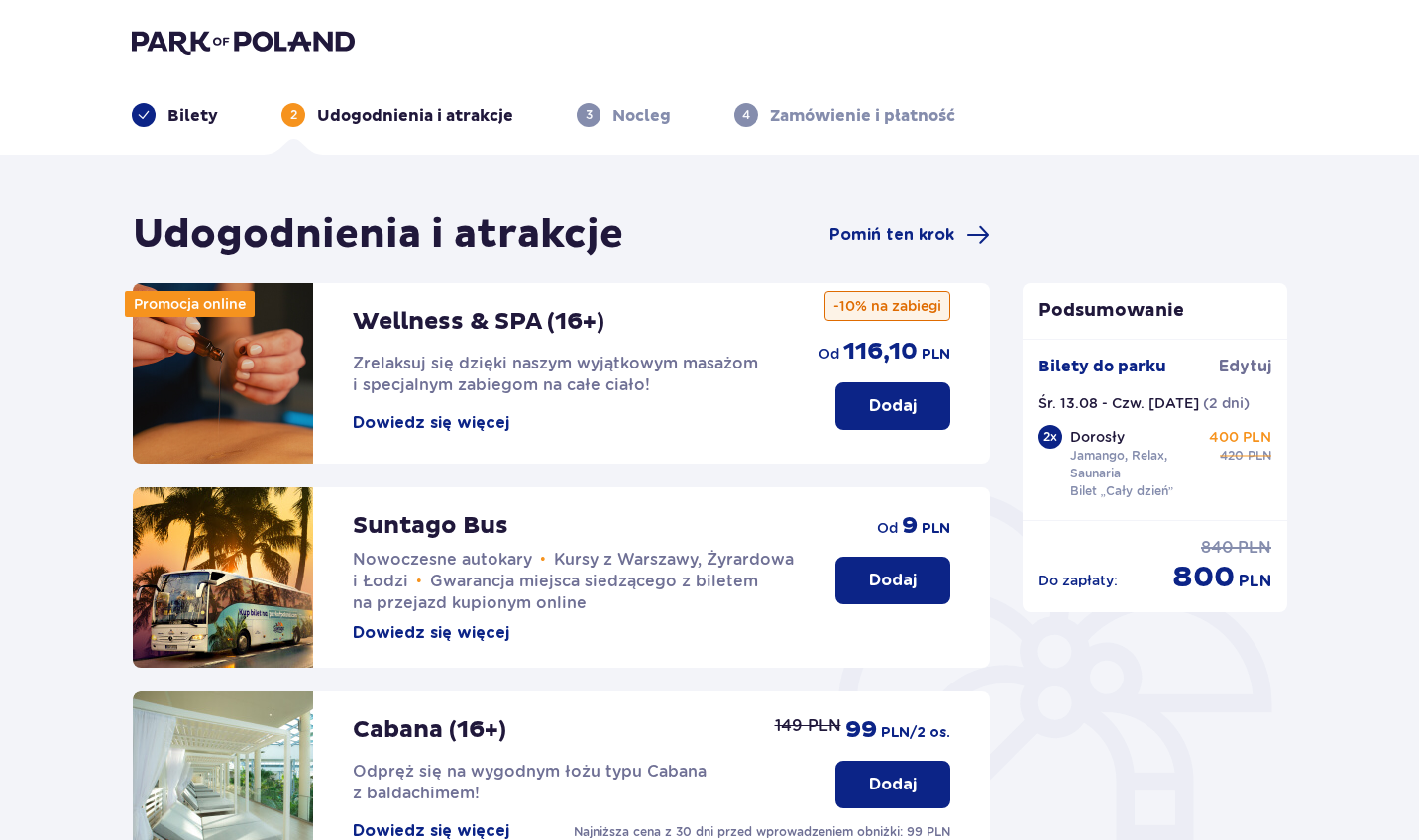 scroll, scrollTop: 0, scrollLeft: 0, axis: both 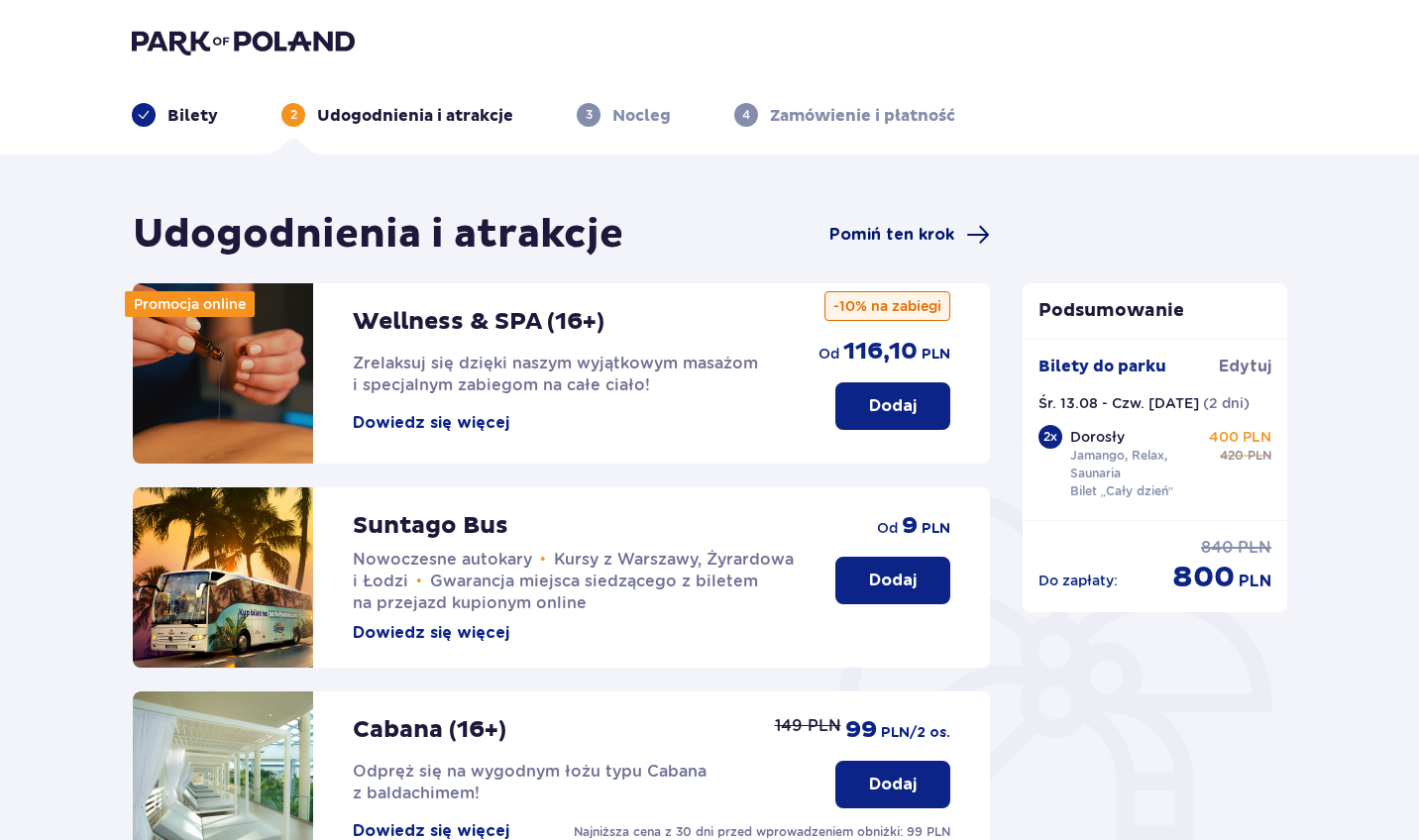 click on "Pomiń ten krok" at bounding box center [892, 235] 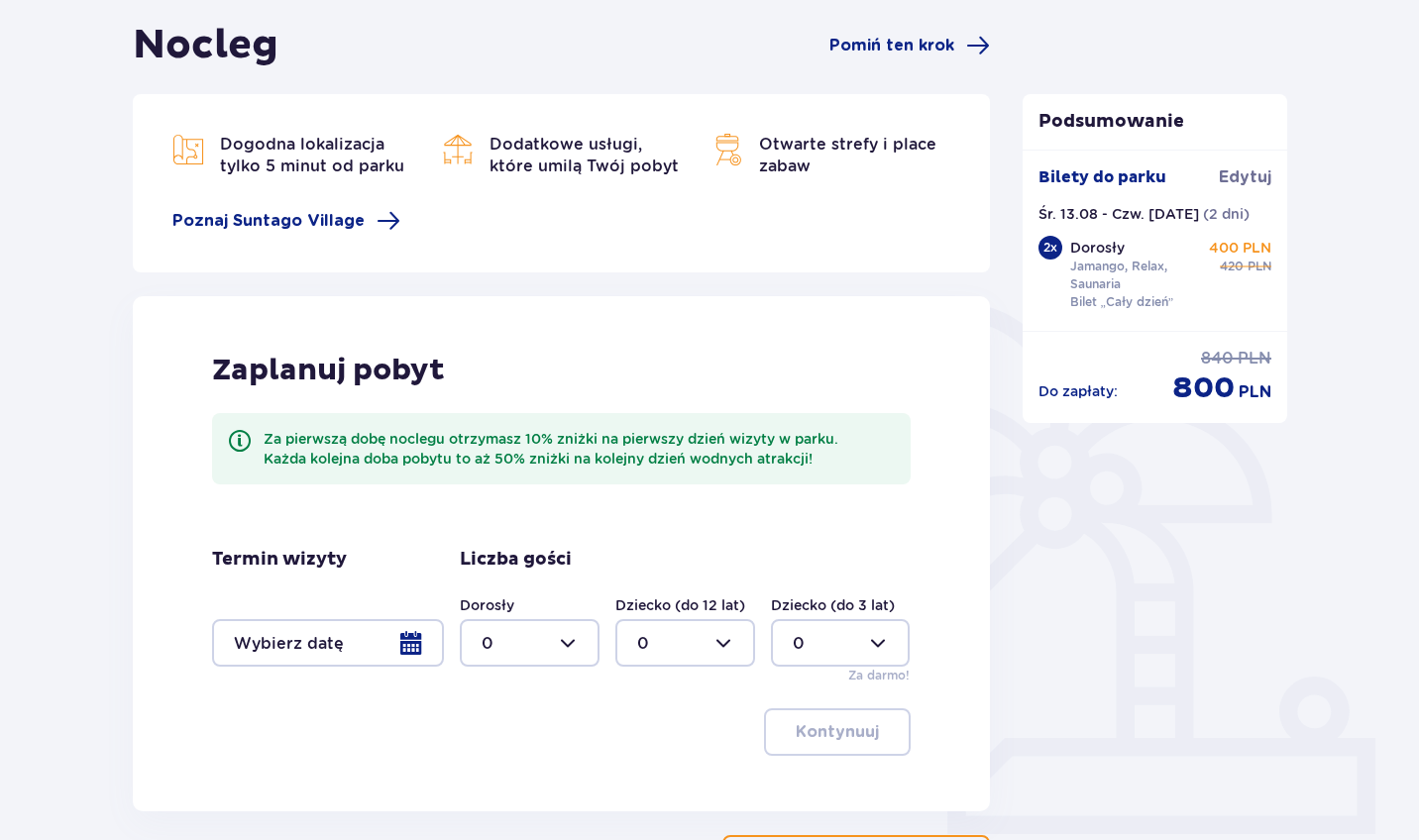 scroll, scrollTop: 188, scrollLeft: 0, axis: vertical 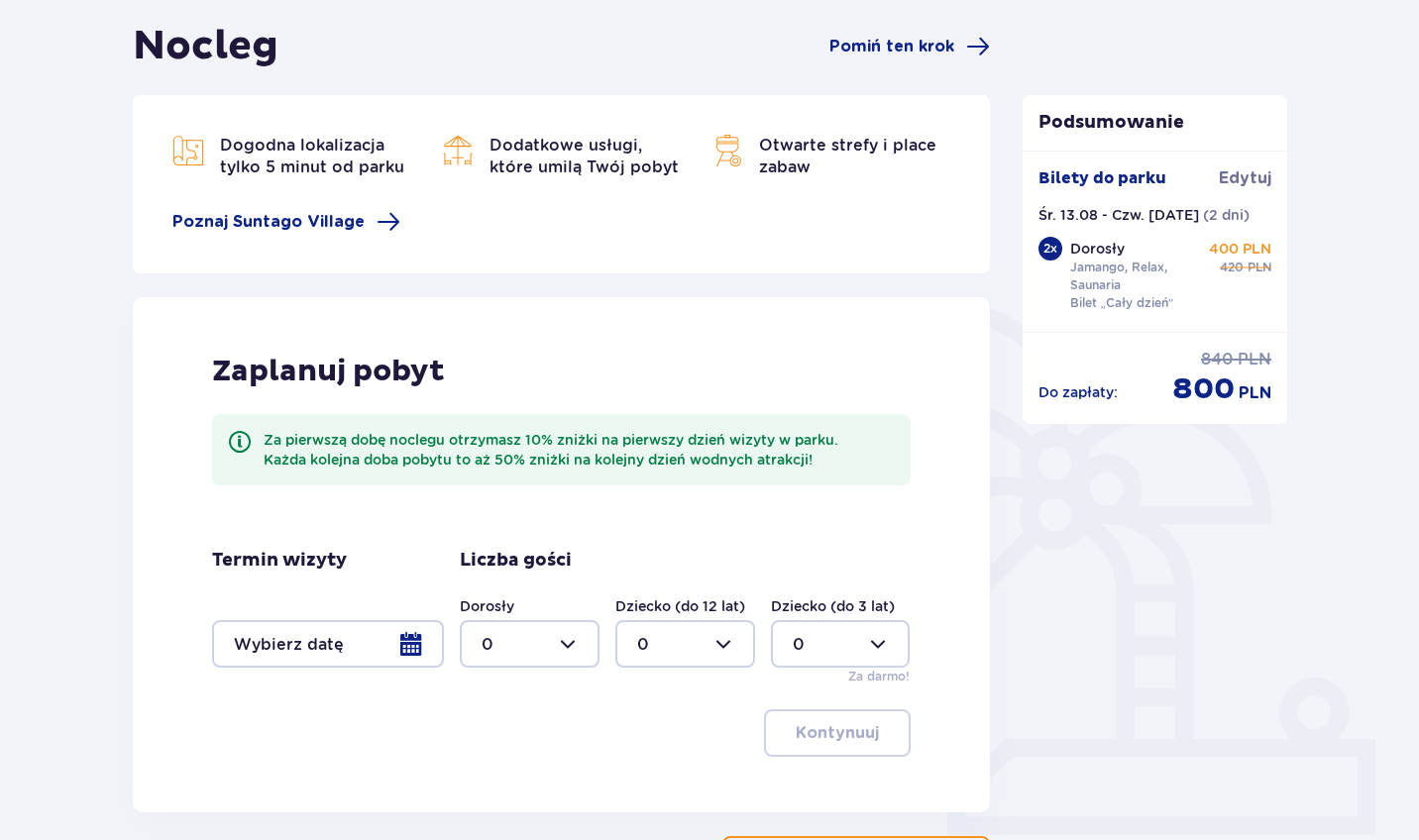 click at bounding box center (328, 644) 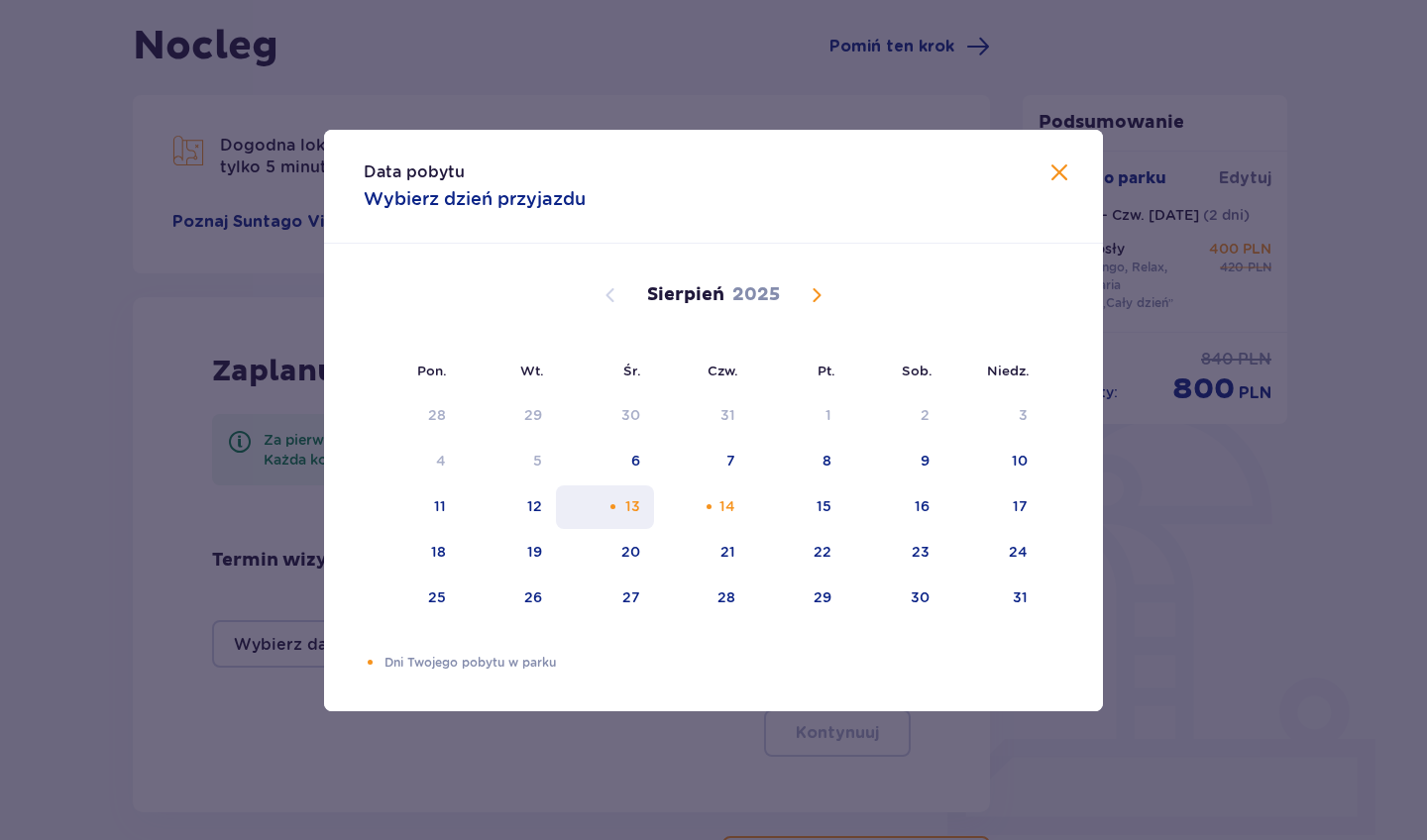 click on "13" at bounding box center (604, 507) 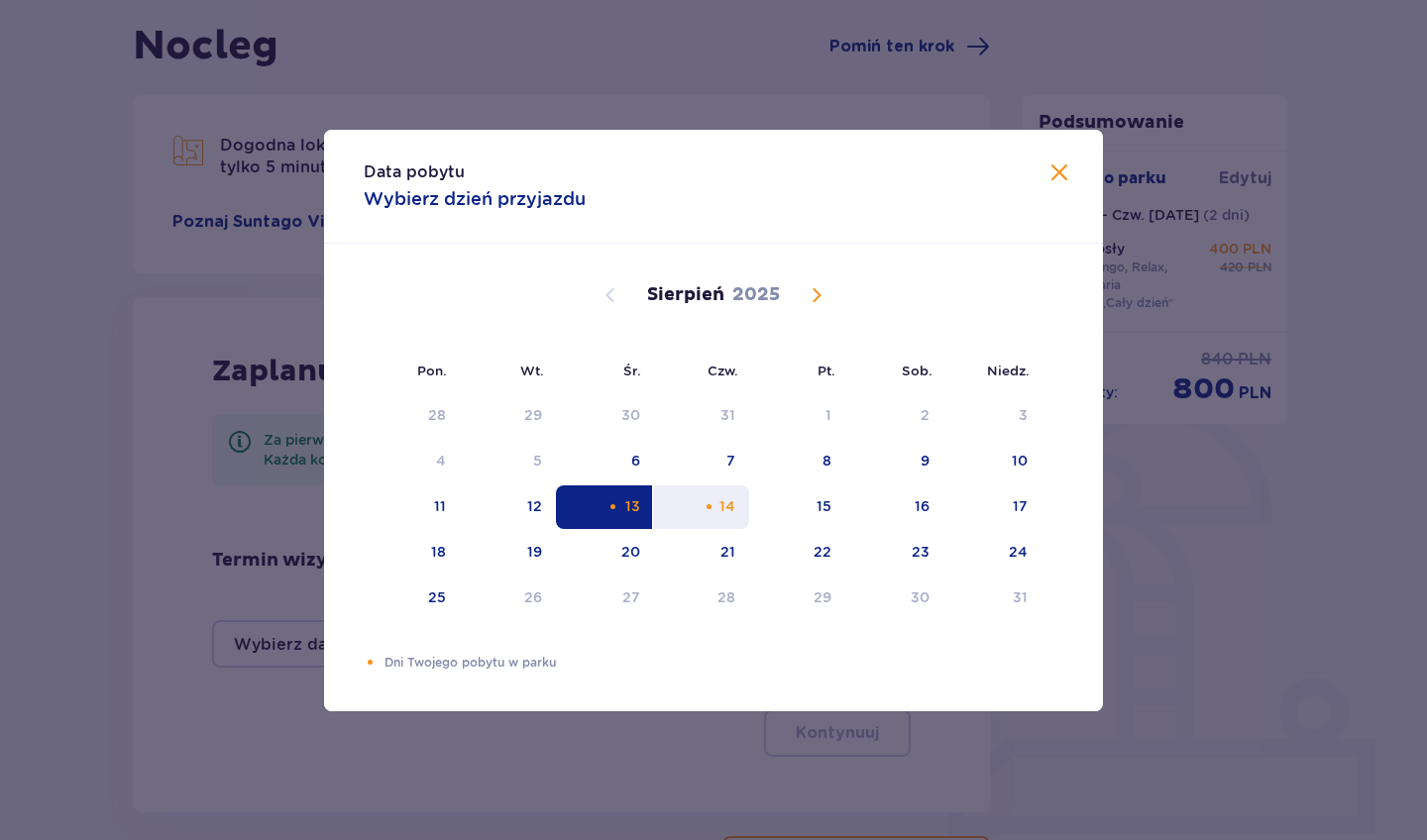 click on "14" at bounding box center [702, 507] 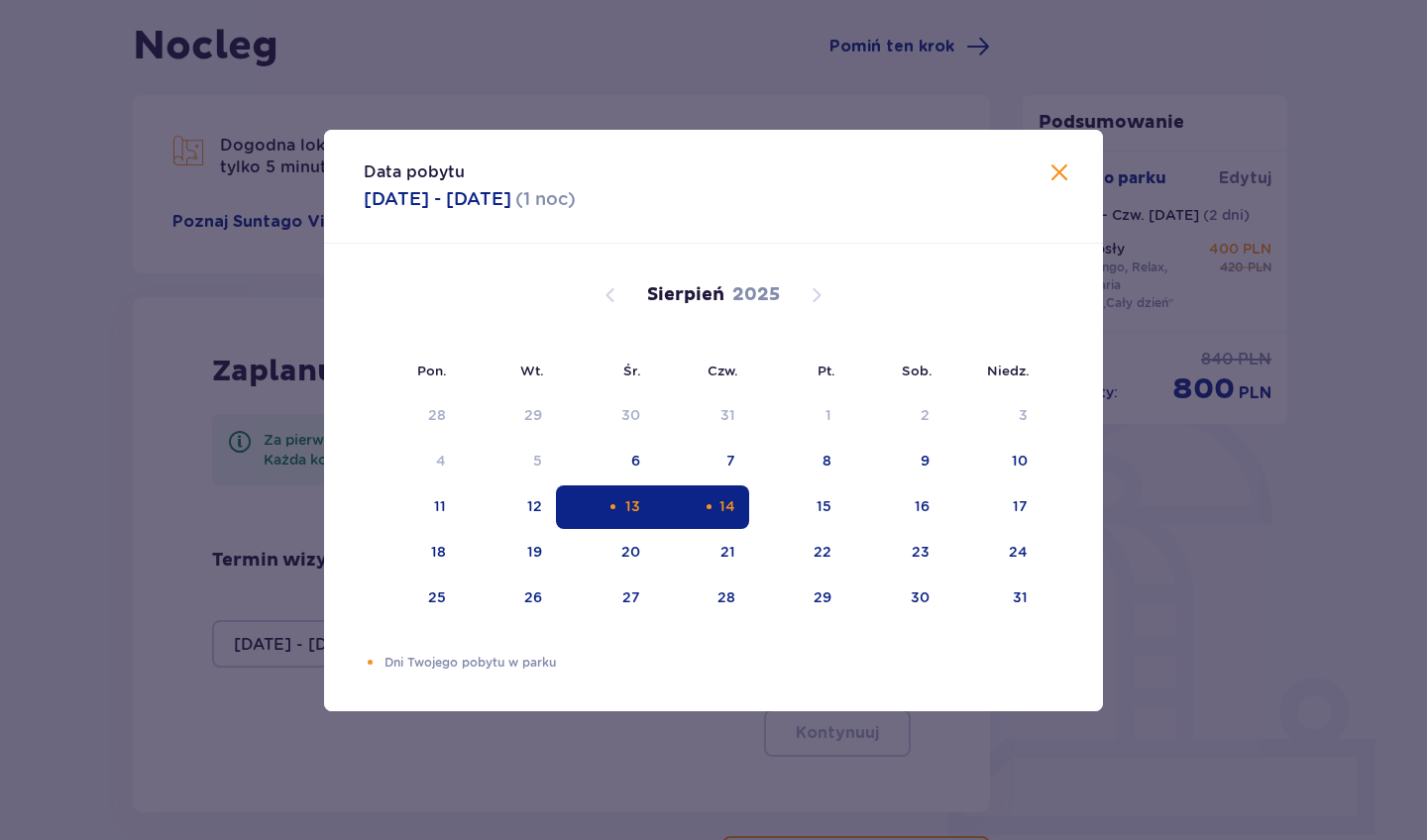type on "[DATE] - [DATE]" 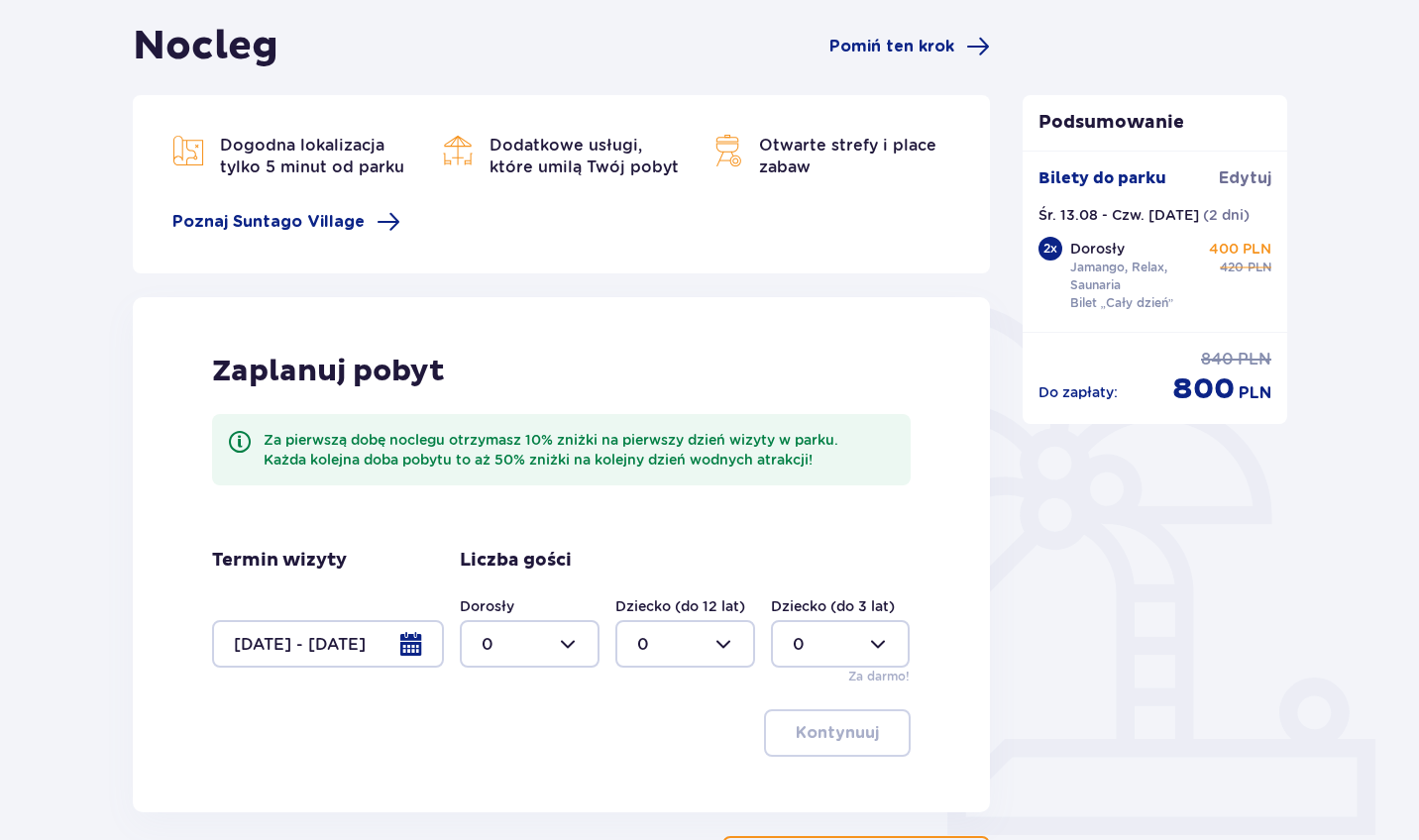 click at bounding box center [529, 644] 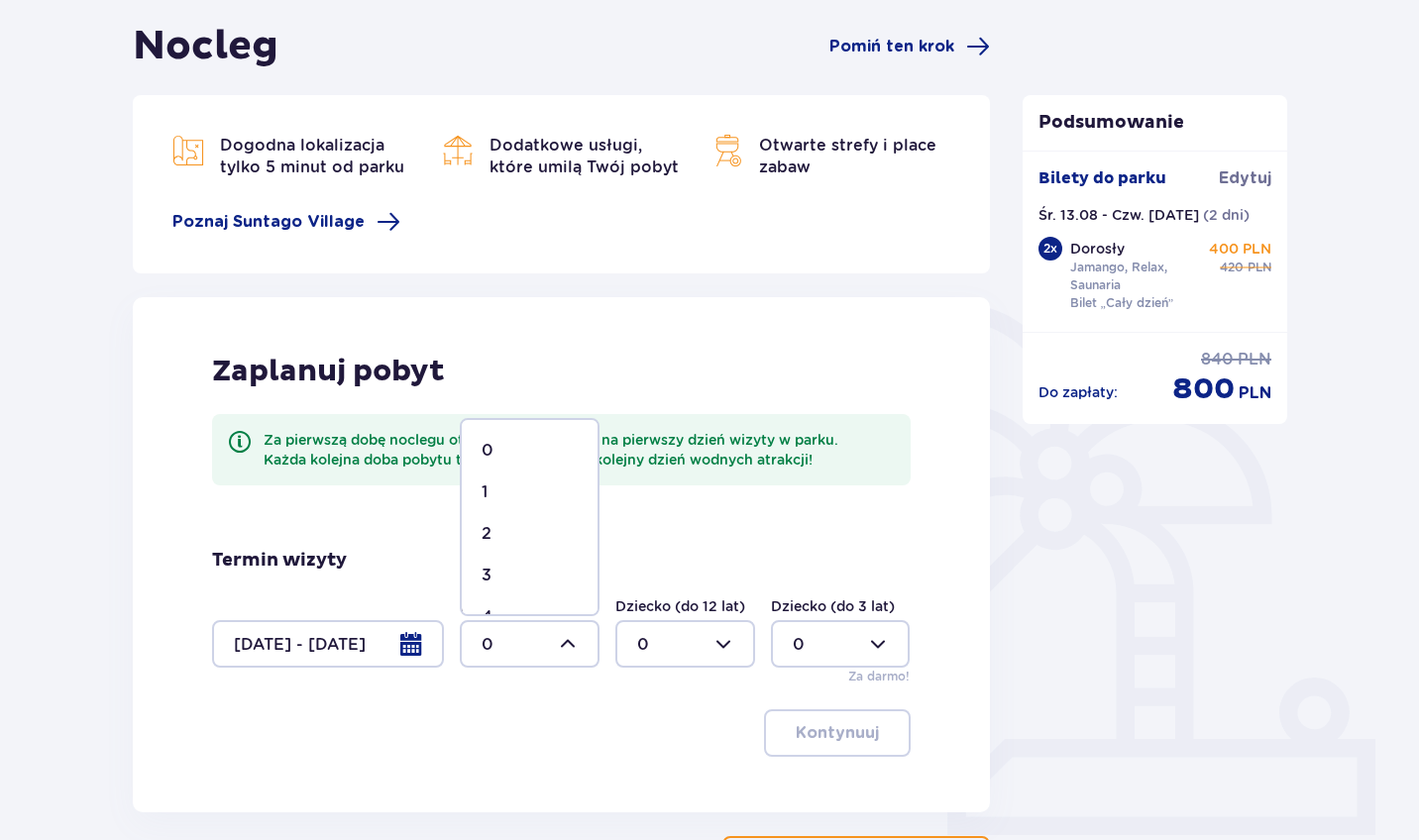 click on "2" at bounding box center [487, 534] 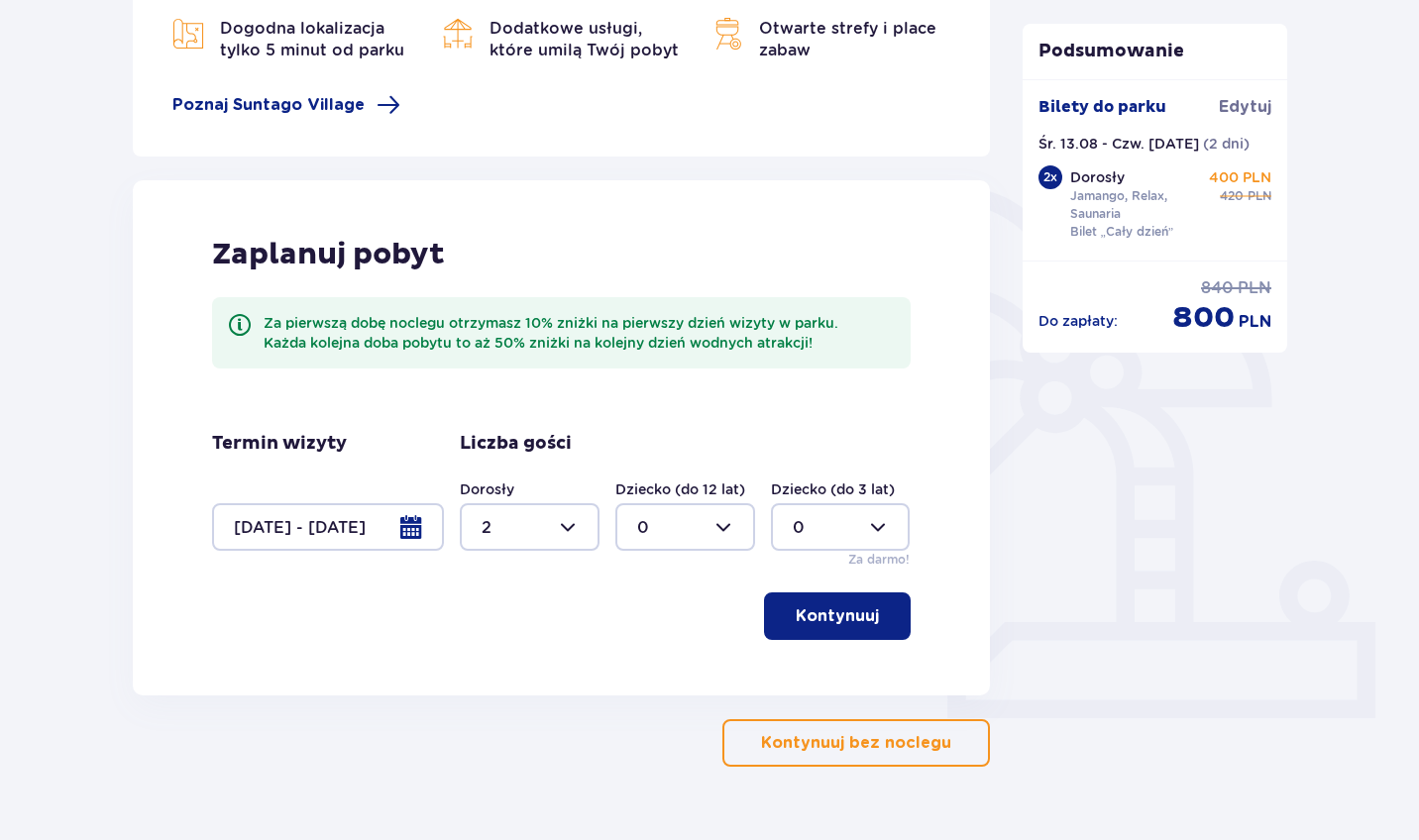 scroll, scrollTop: 306, scrollLeft: 0, axis: vertical 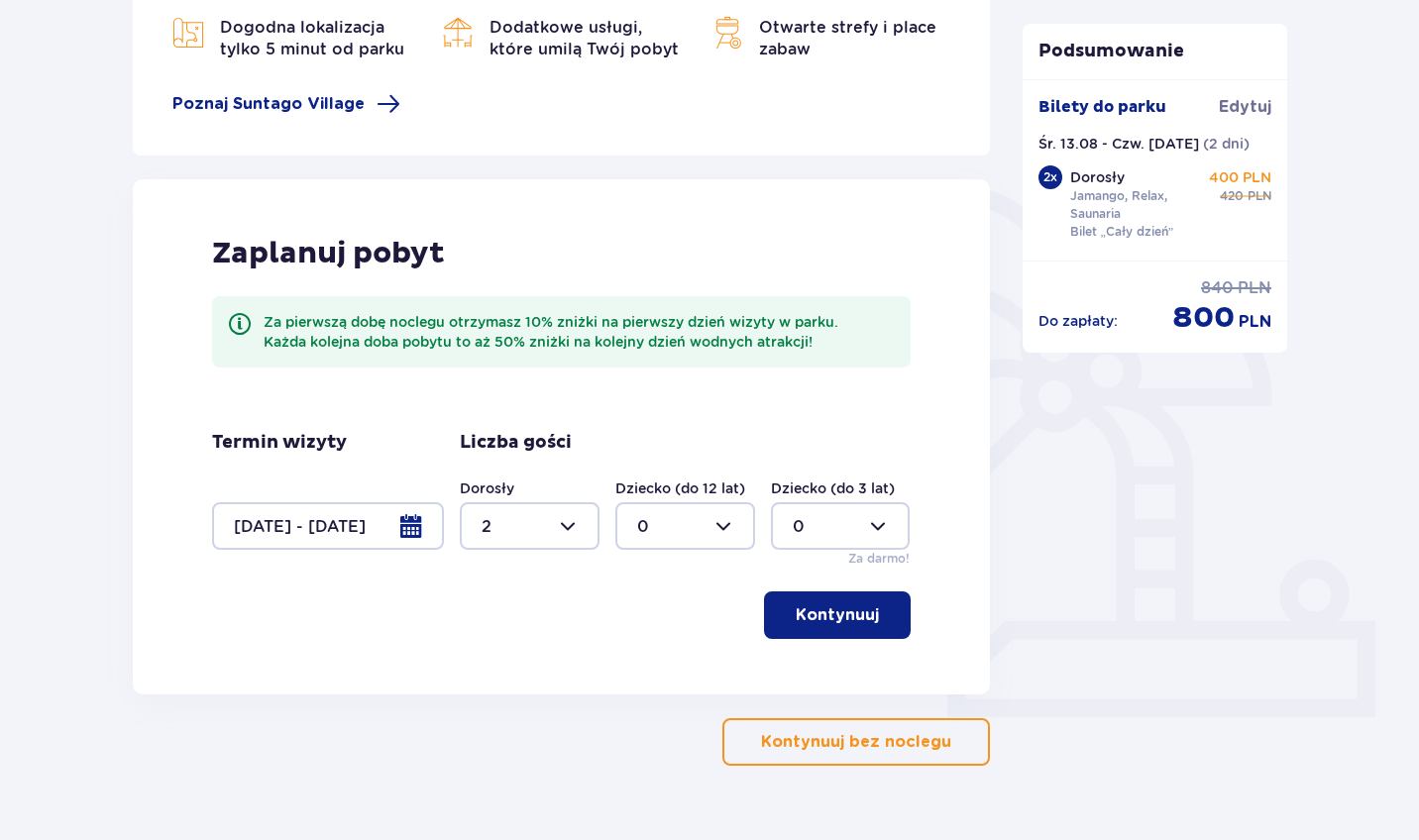 click on "Kontynuuj" at bounding box center (837, 615) 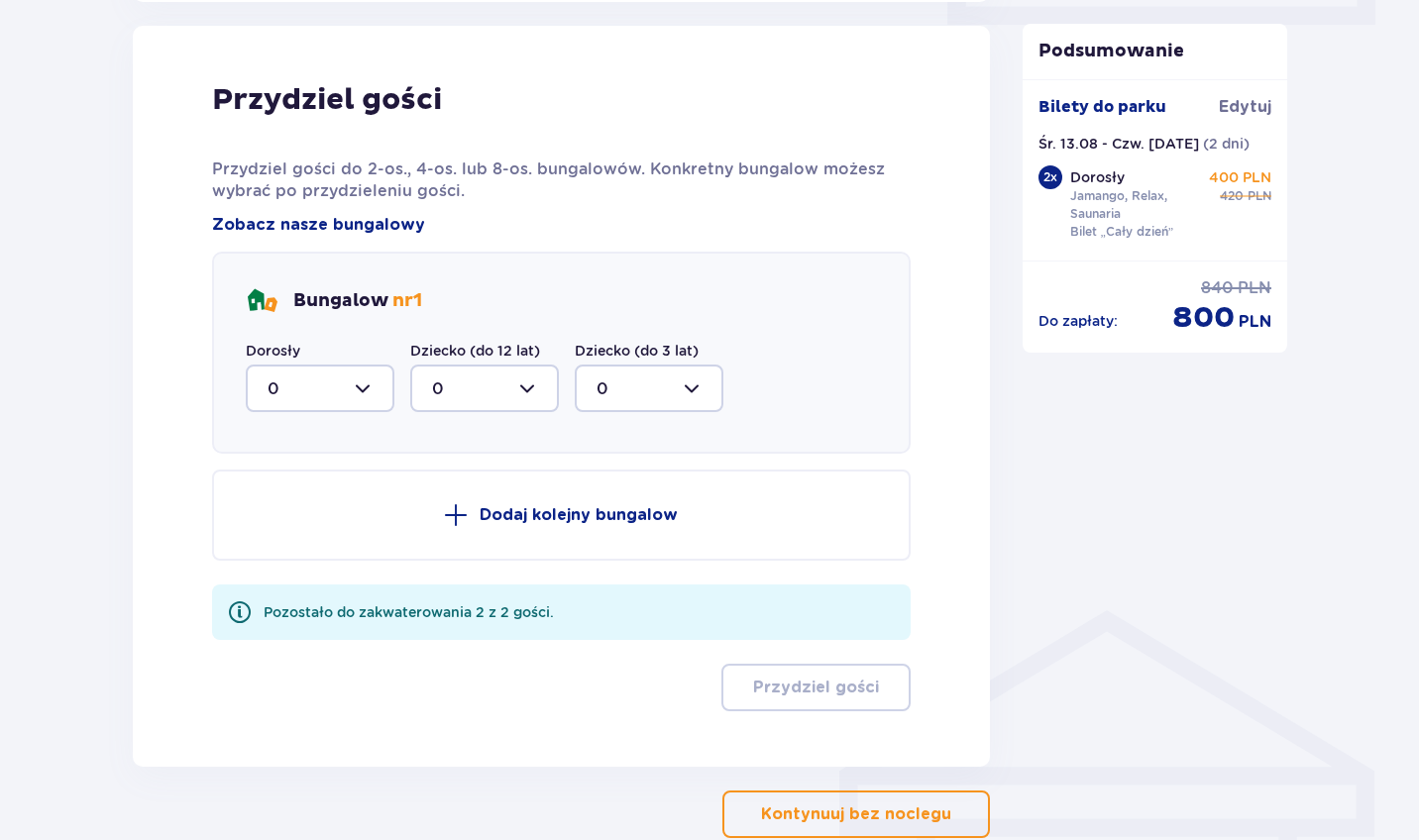 scroll, scrollTop: 1000, scrollLeft: 0, axis: vertical 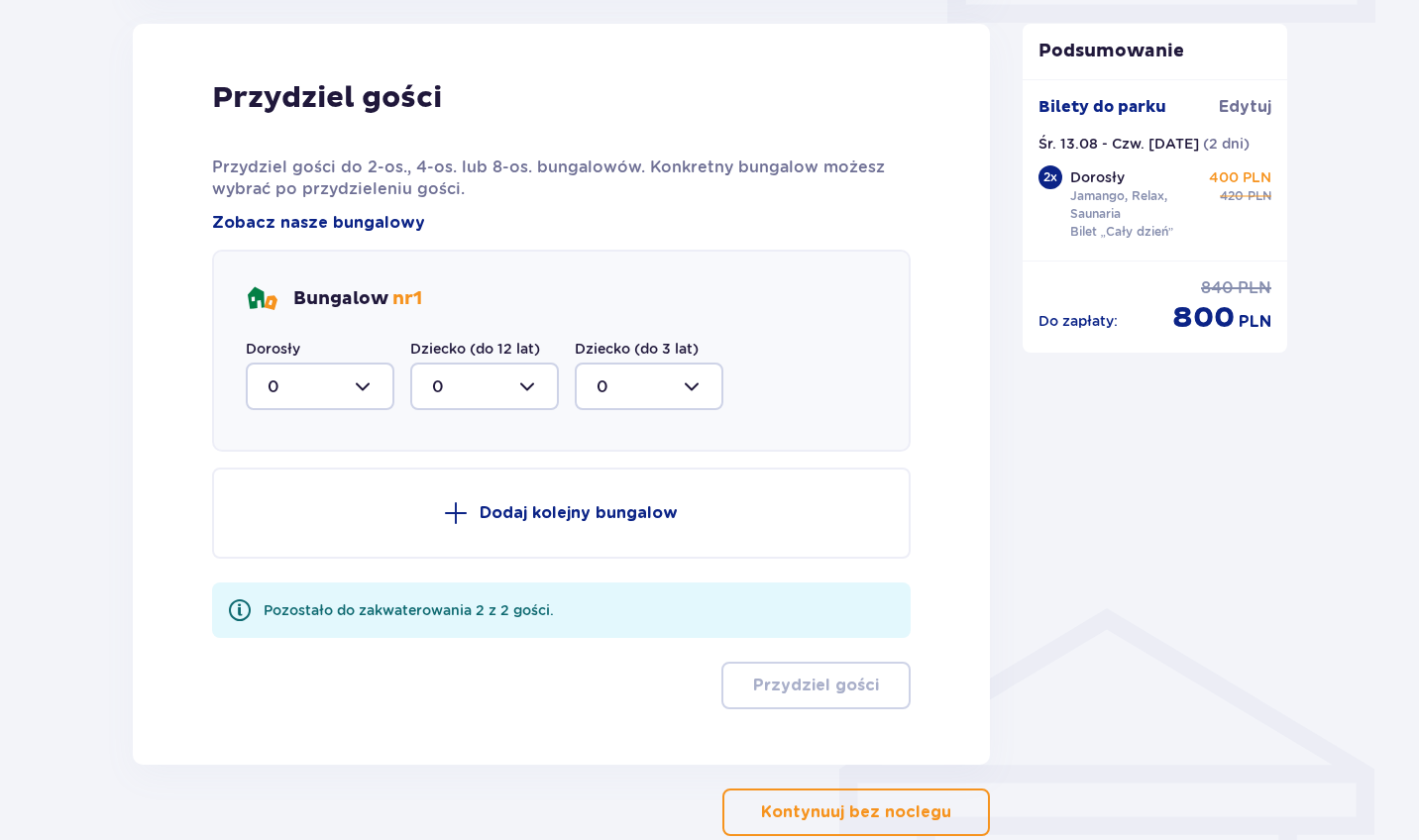 click at bounding box center [320, 386] 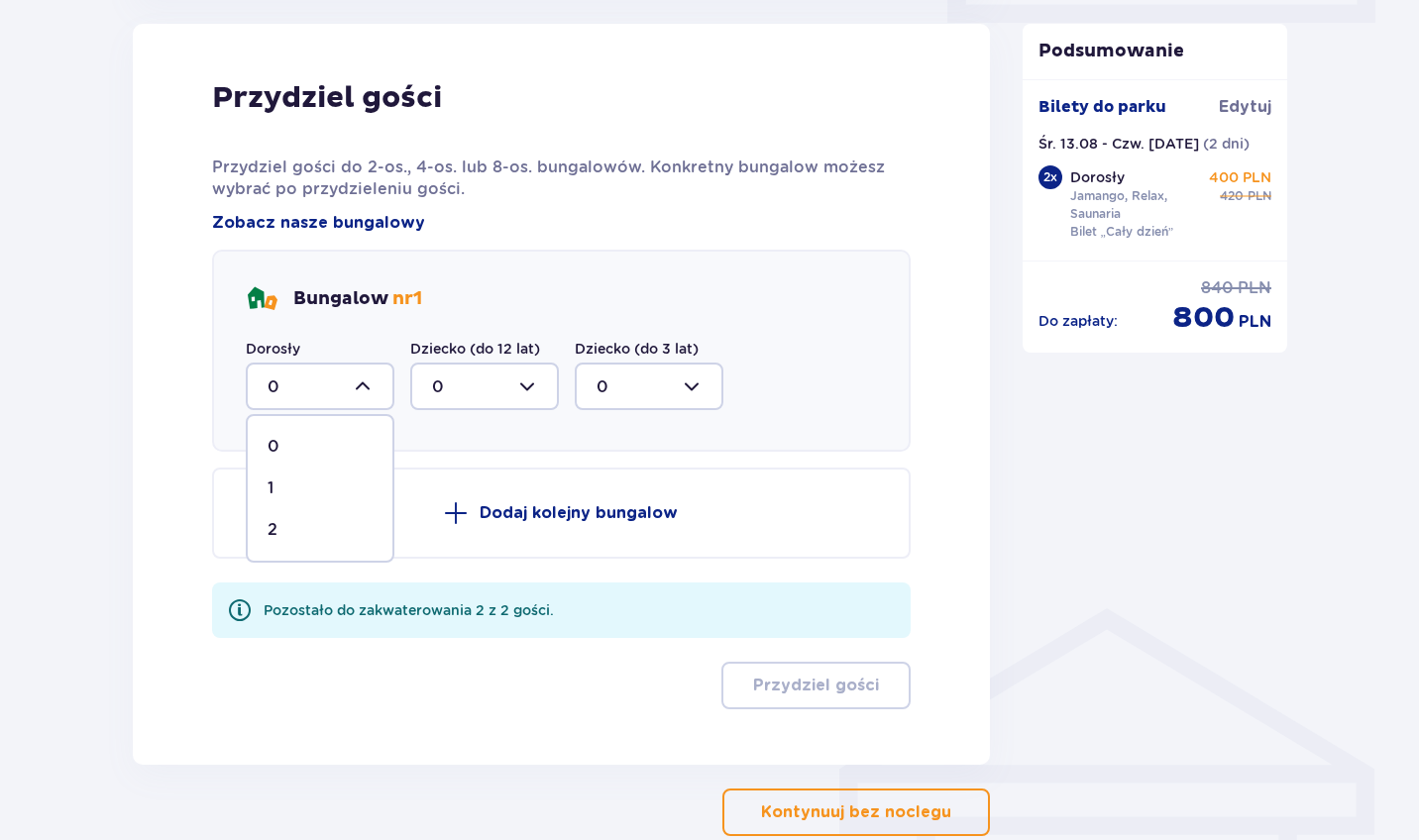 click on "2" at bounding box center [320, 530] 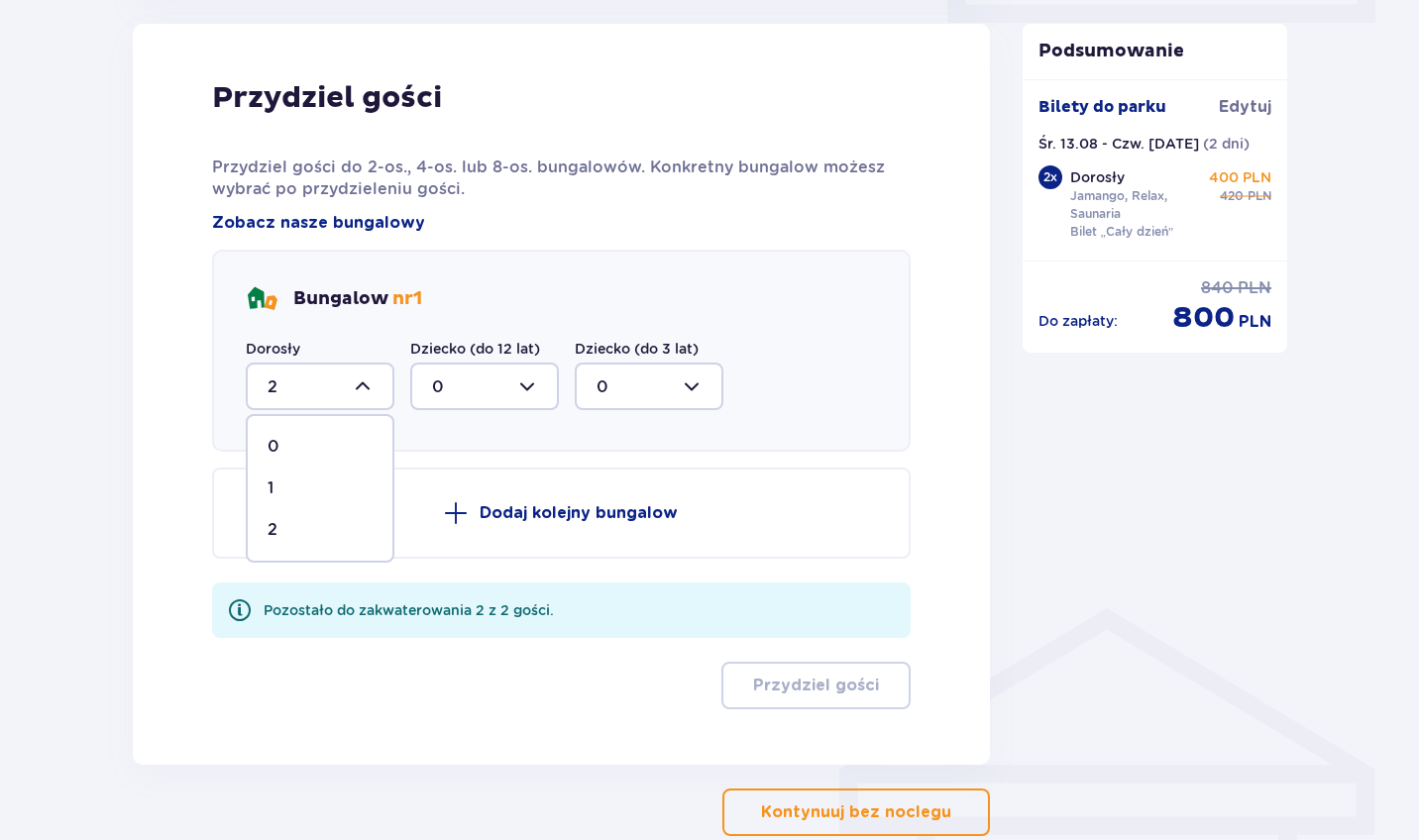 scroll, scrollTop: 921, scrollLeft: 0, axis: vertical 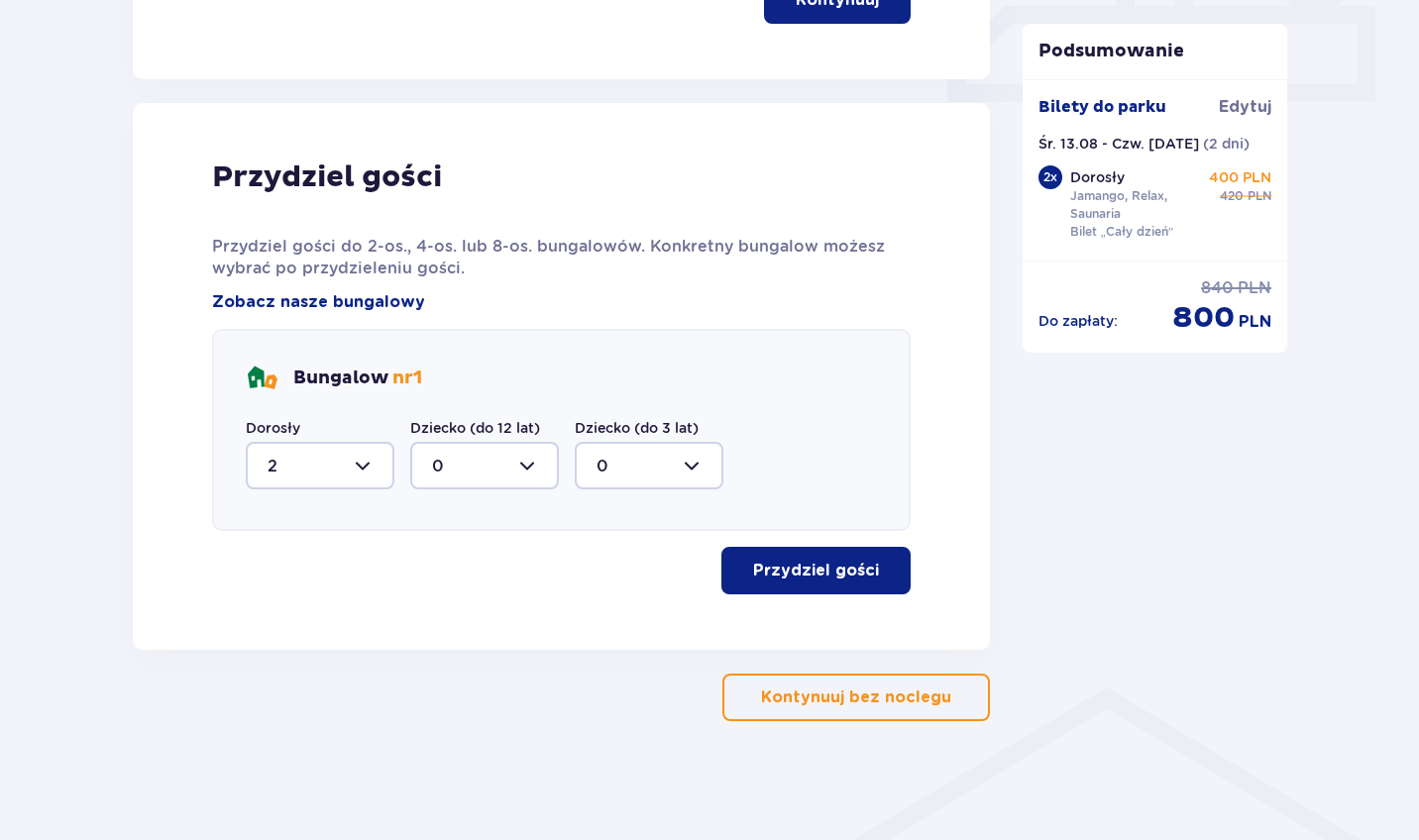 click on "Przydziel gości" at bounding box center [816, 571] 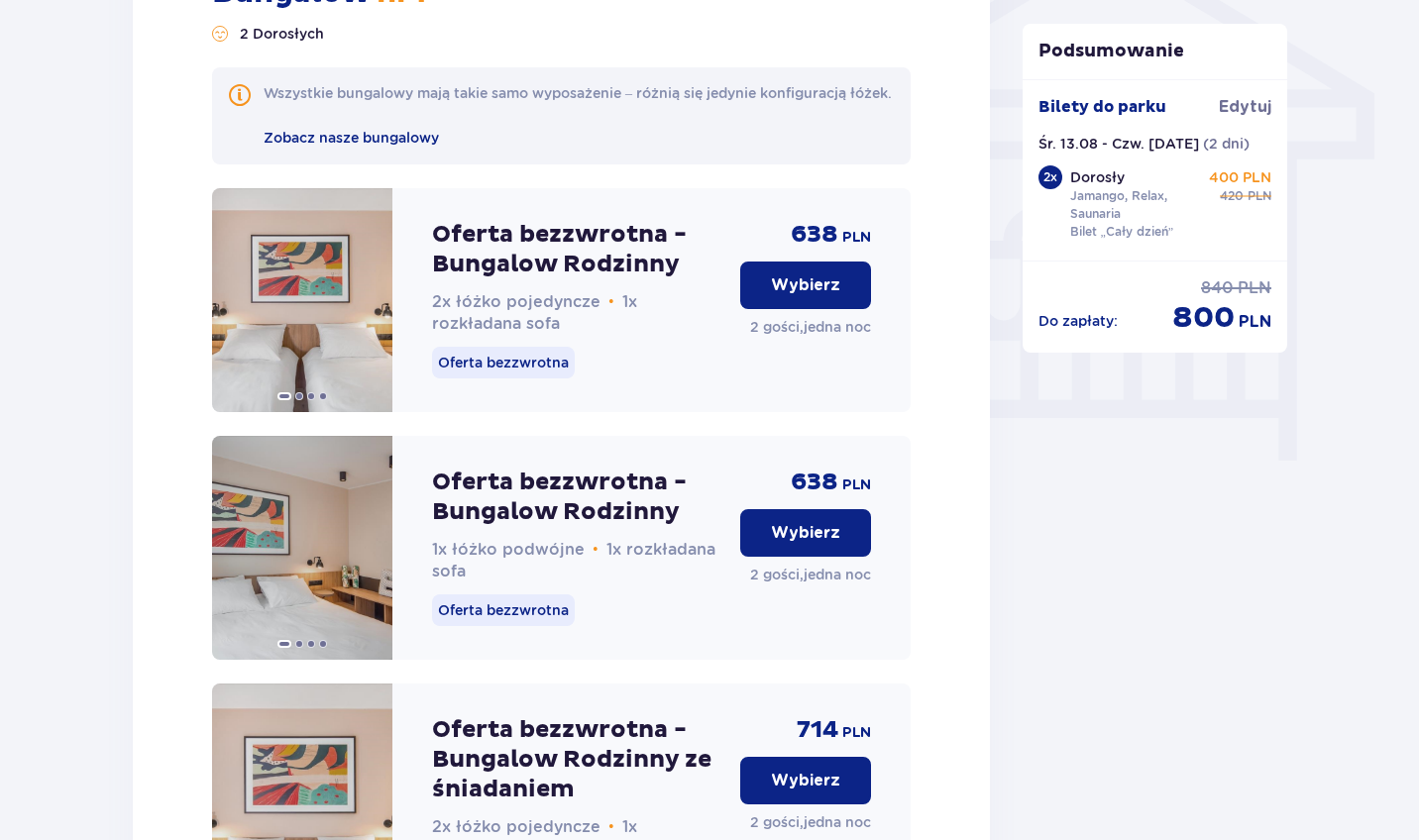 scroll, scrollTop: 1674, scrollLeft: 0, axis: vertical 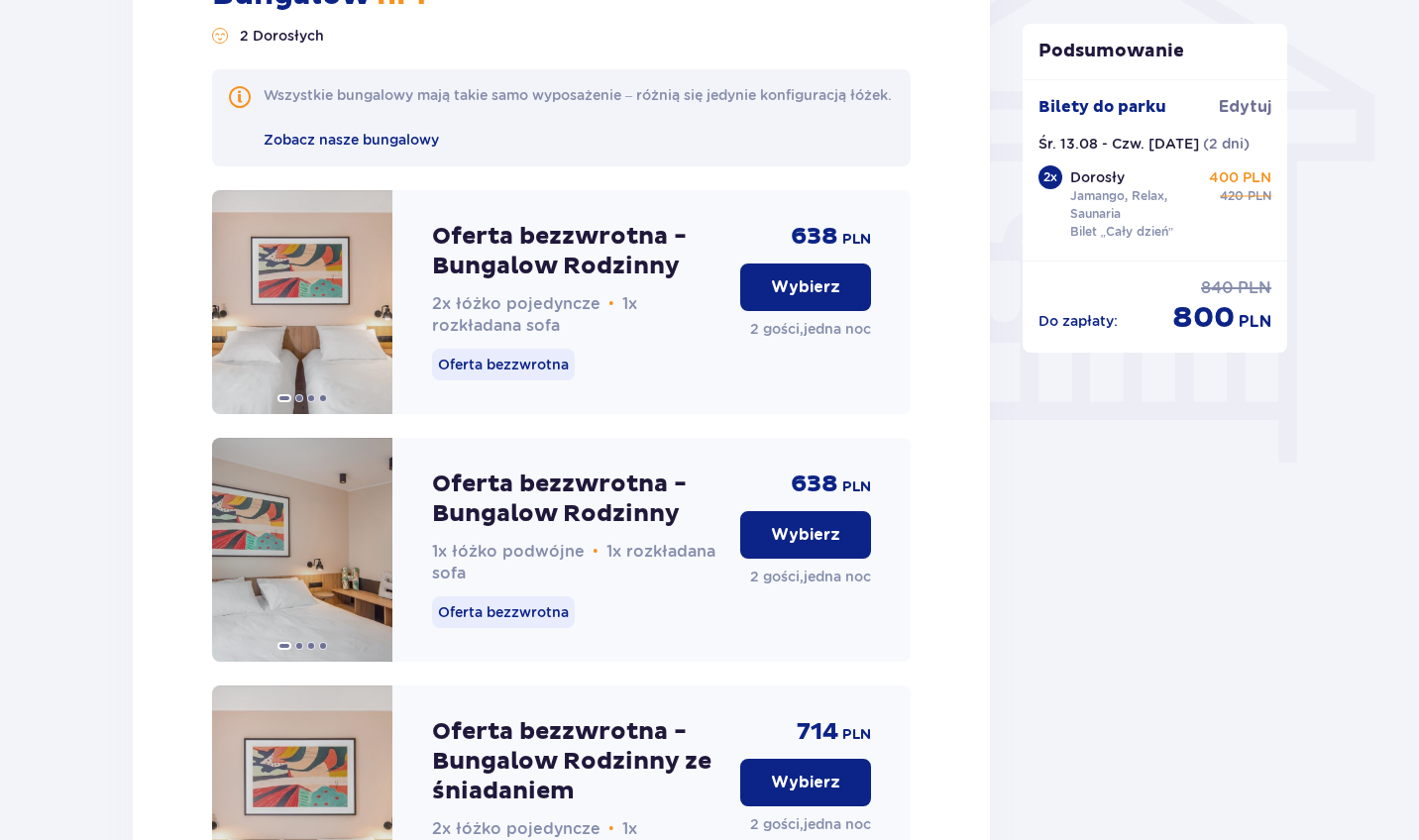 click on "Wybierz" at bounding box center (806, 287) 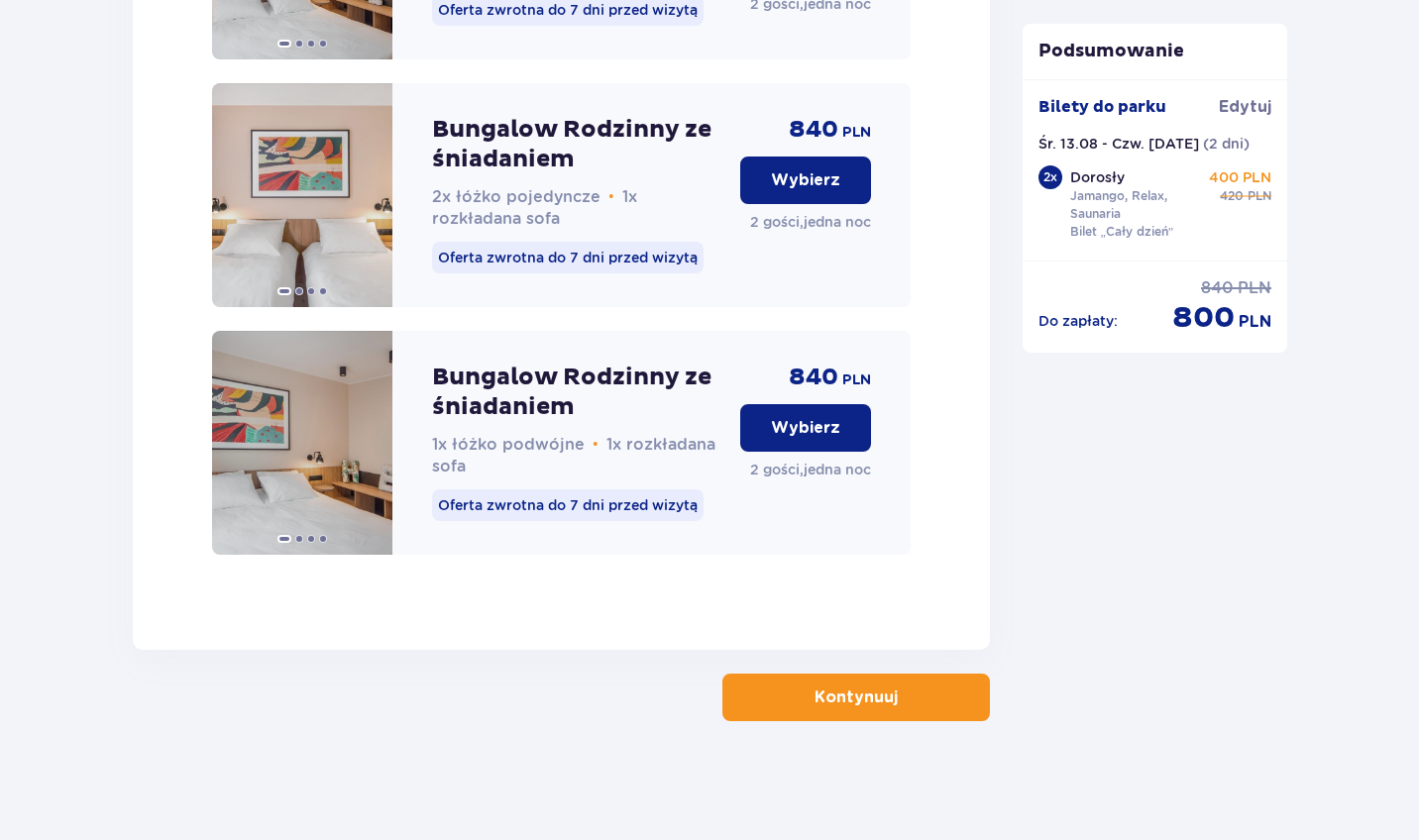 scroll, scrollTop: 3287, scrollLeft: 0, axis: vertical 